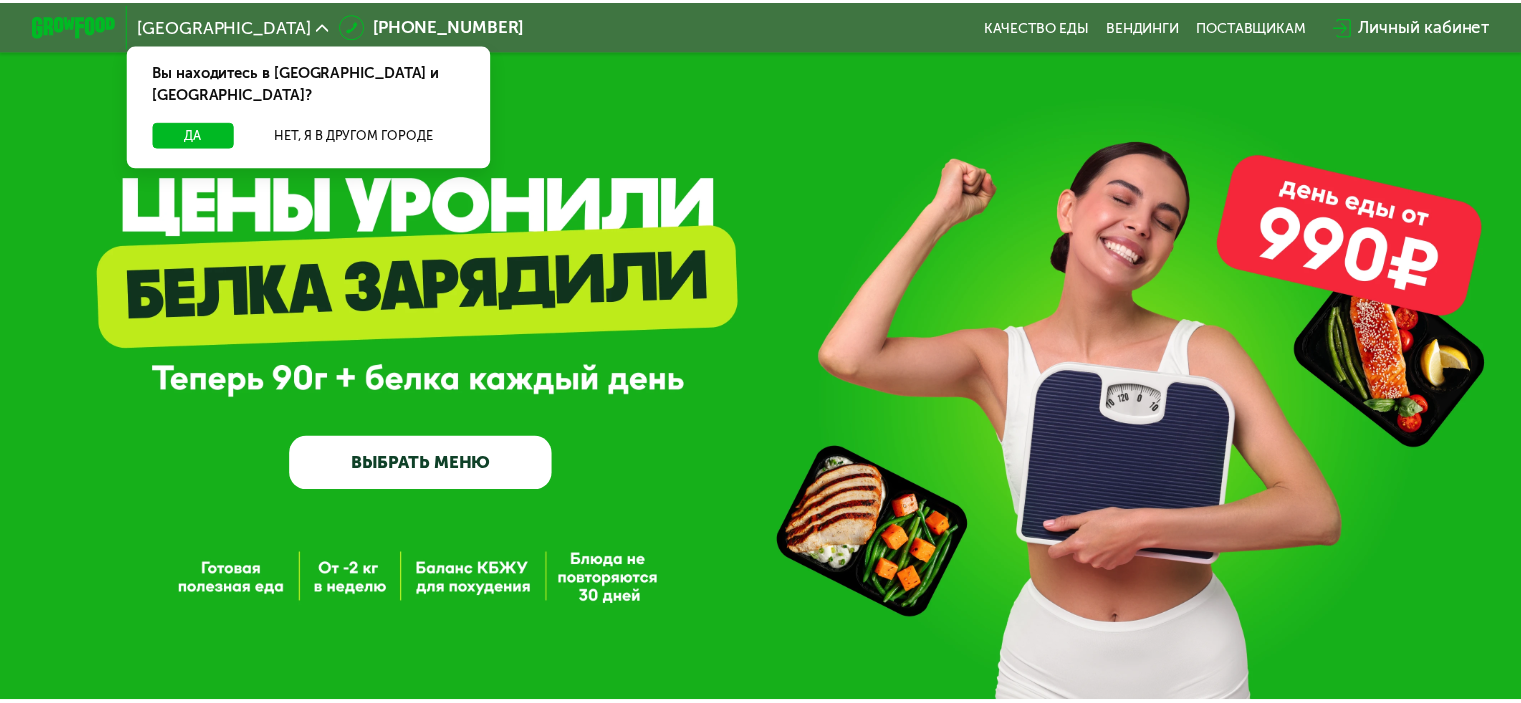 scroll, scrollTop: 0, scrollLeft: 0, axis: both 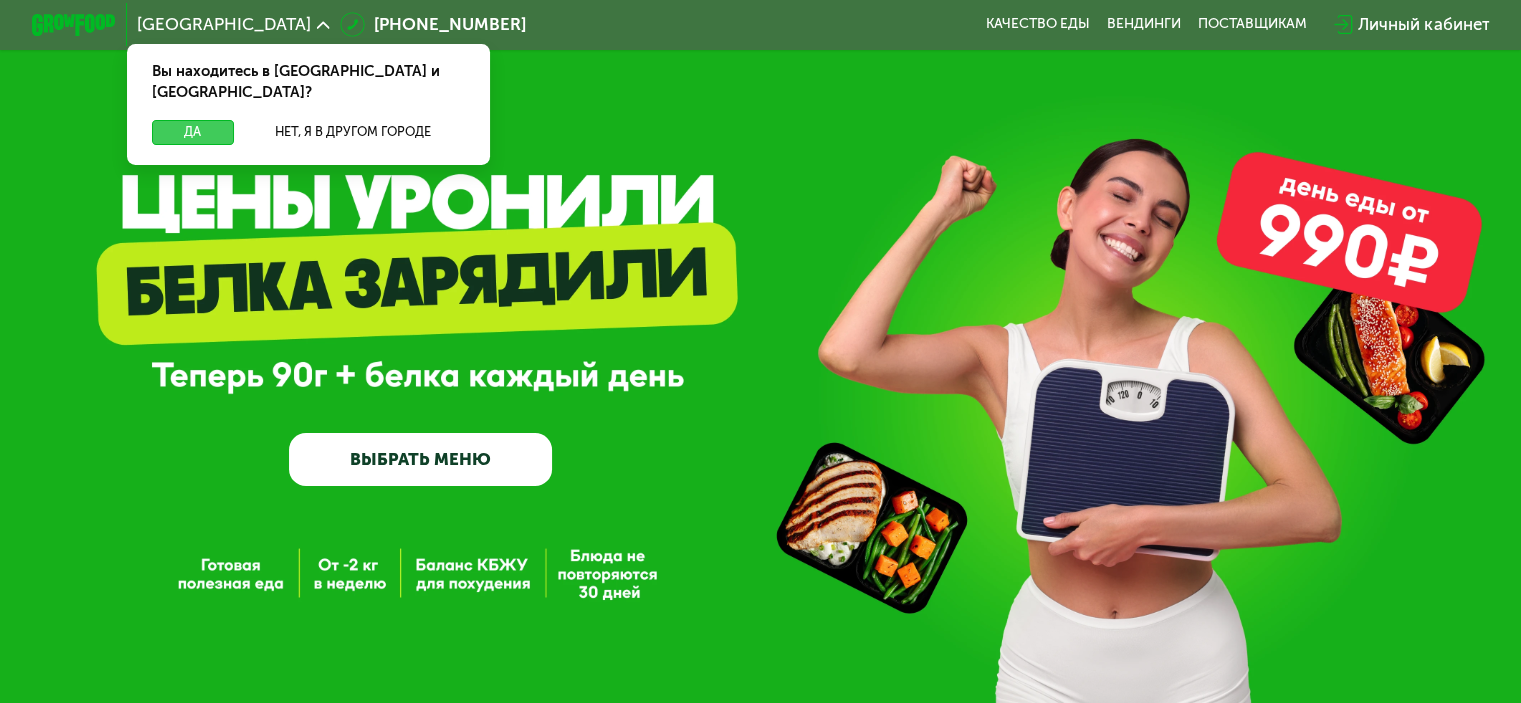 click on "Да" at bounding box center [192, 132] 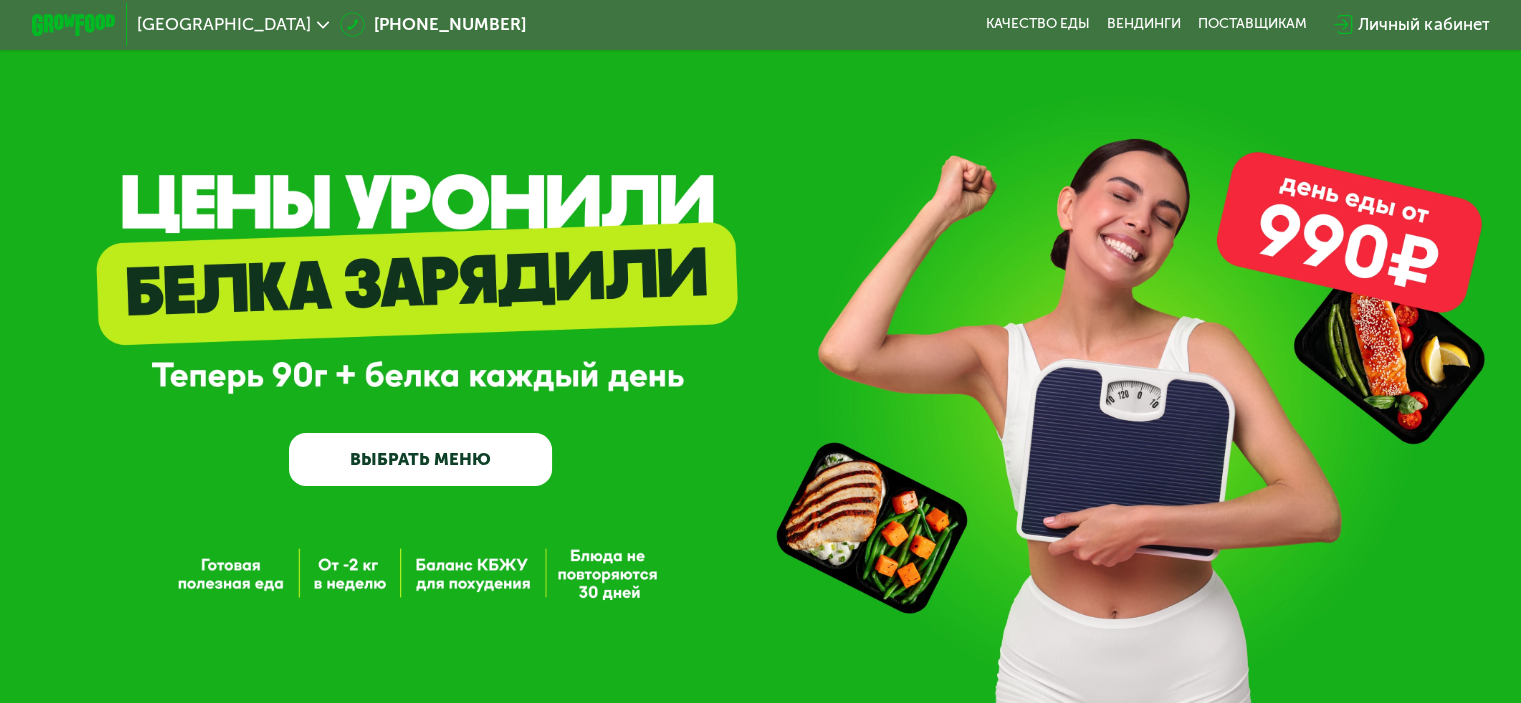 click on "ВЫБРАТЬ МЕНЮ" at bounding box center [420, 459] 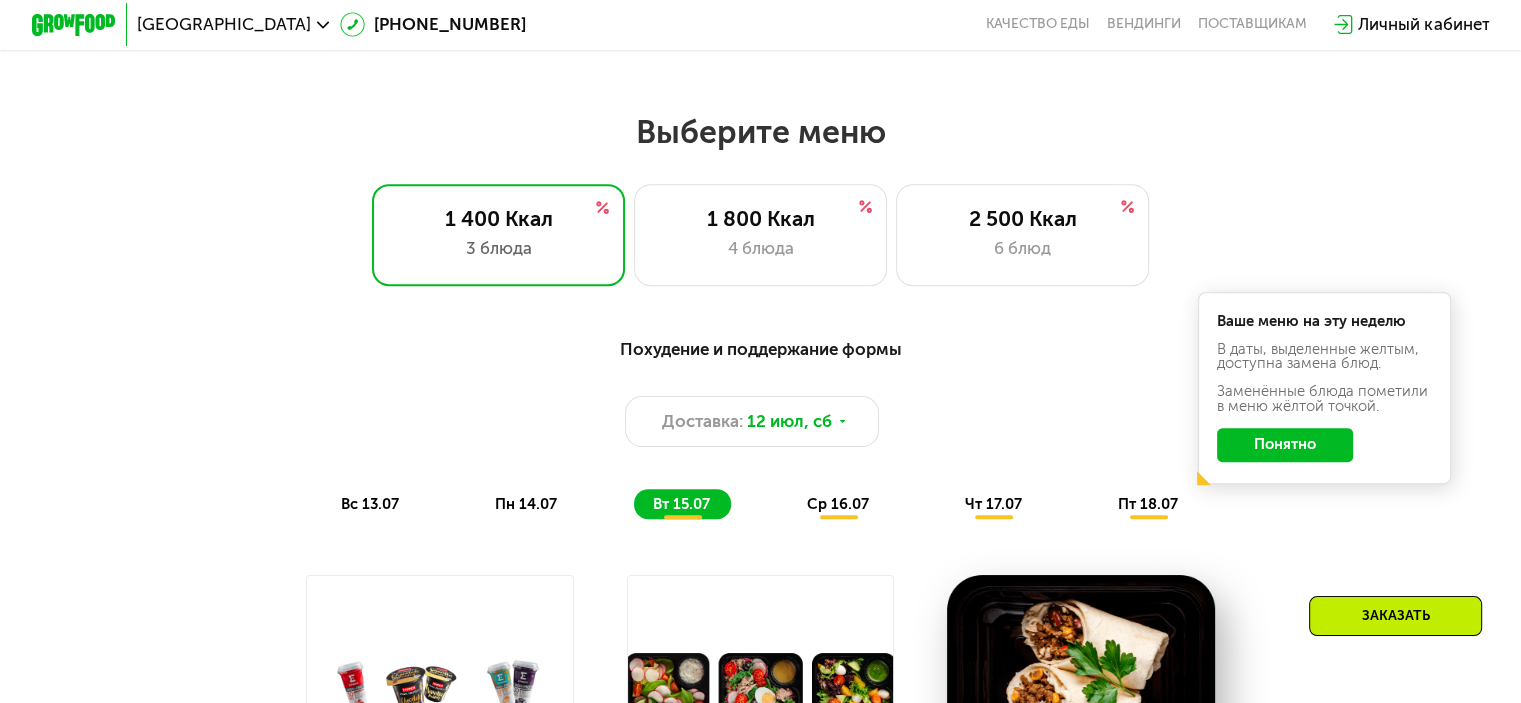 scroll, scrollTop: 900, scrollLeft: 0, axis: vertical 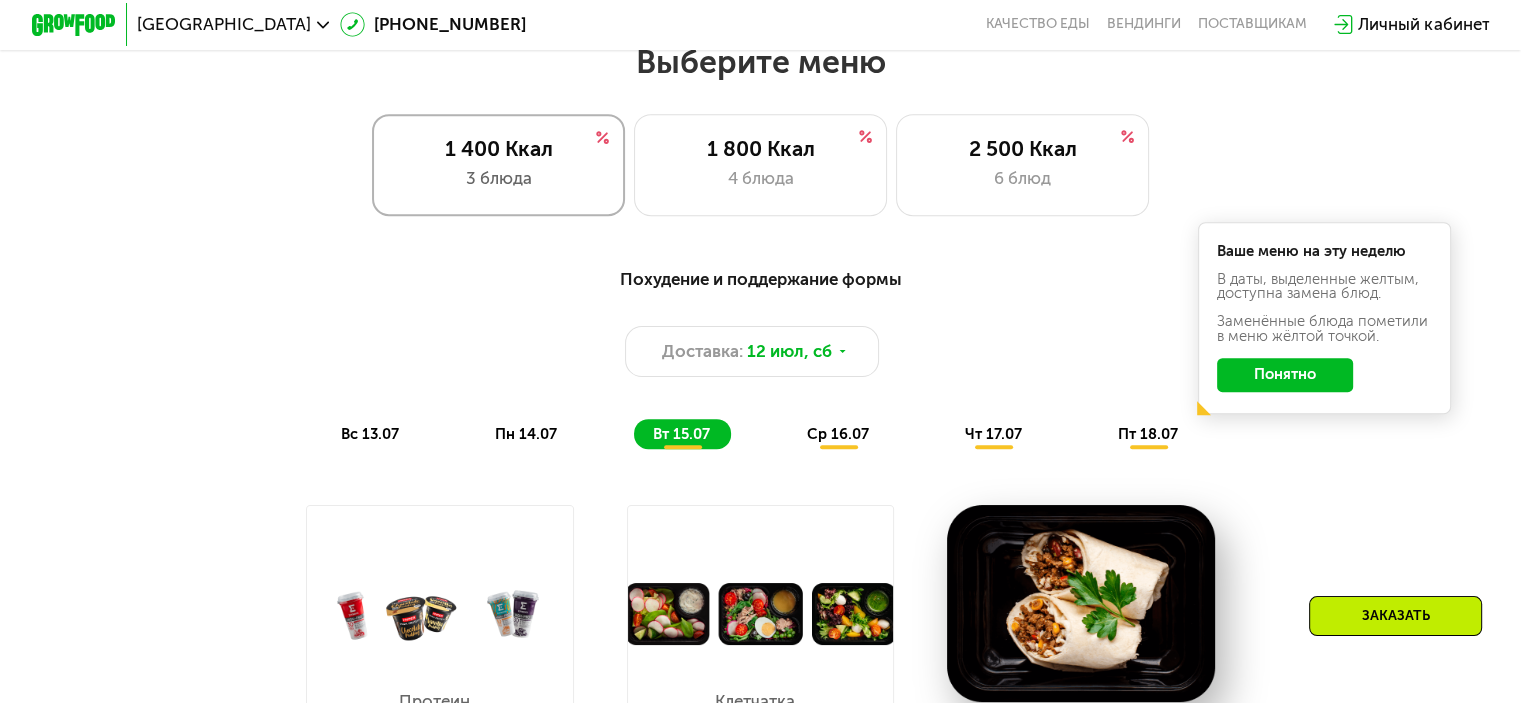 click on "1 400 Ккал 3 блюда" 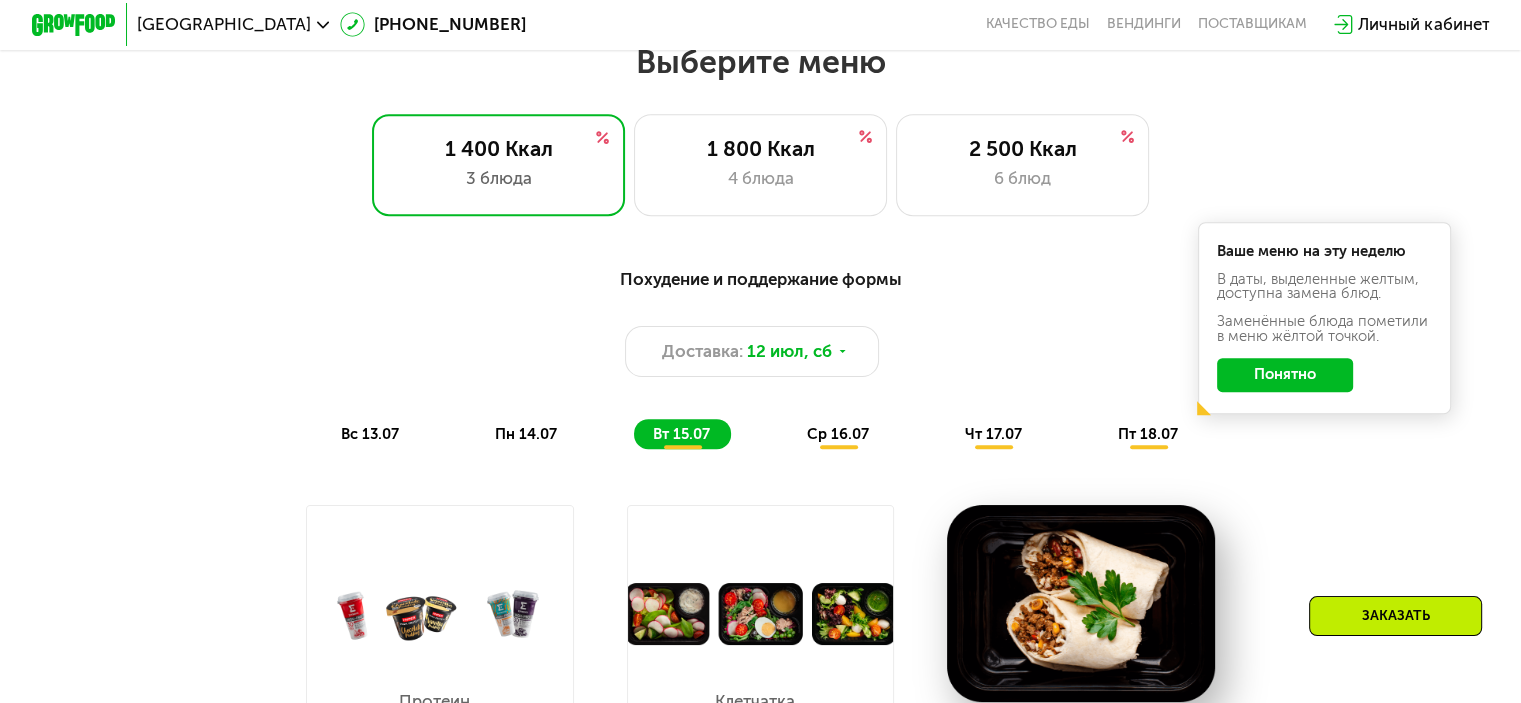 click on "Понятно" 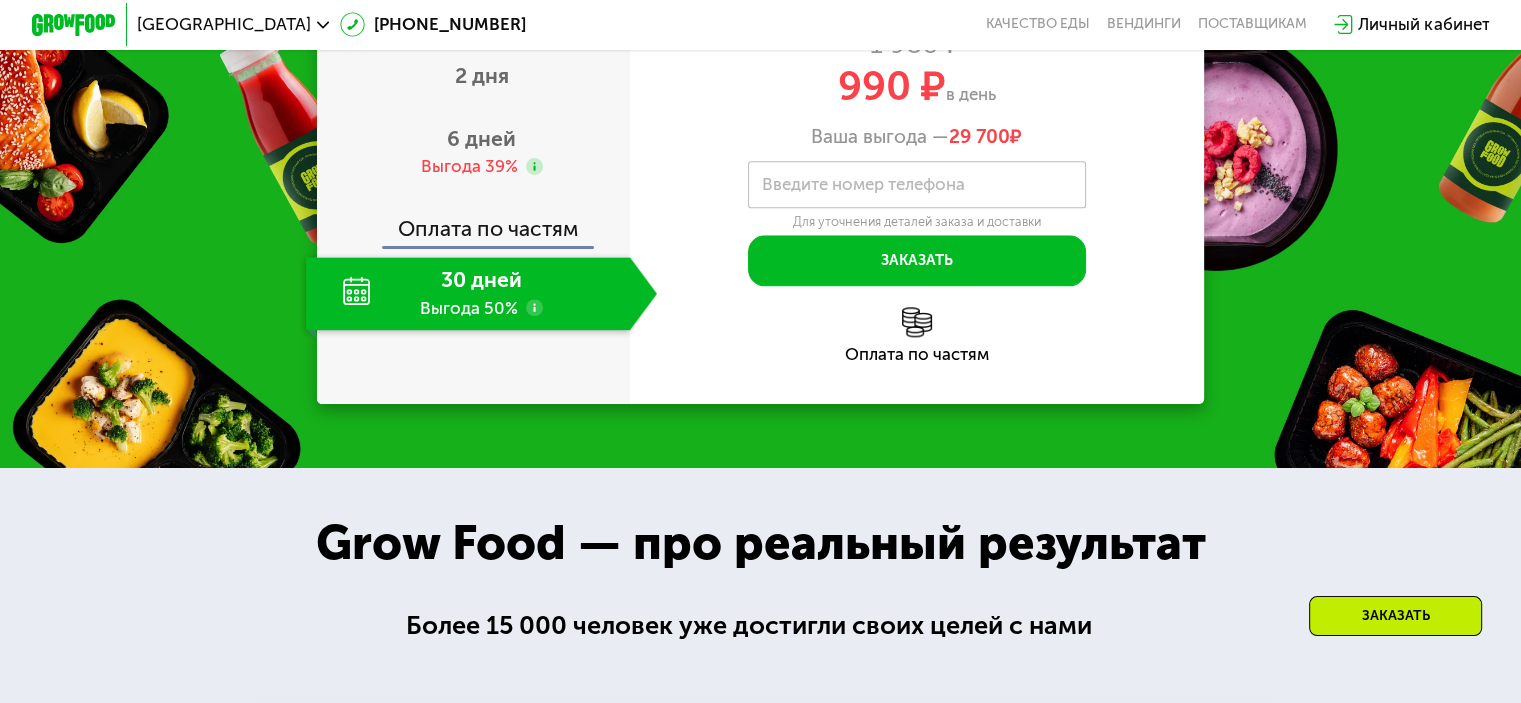 scroll, scrollTop: 2298, scrollLeft: 0, axis: vertical 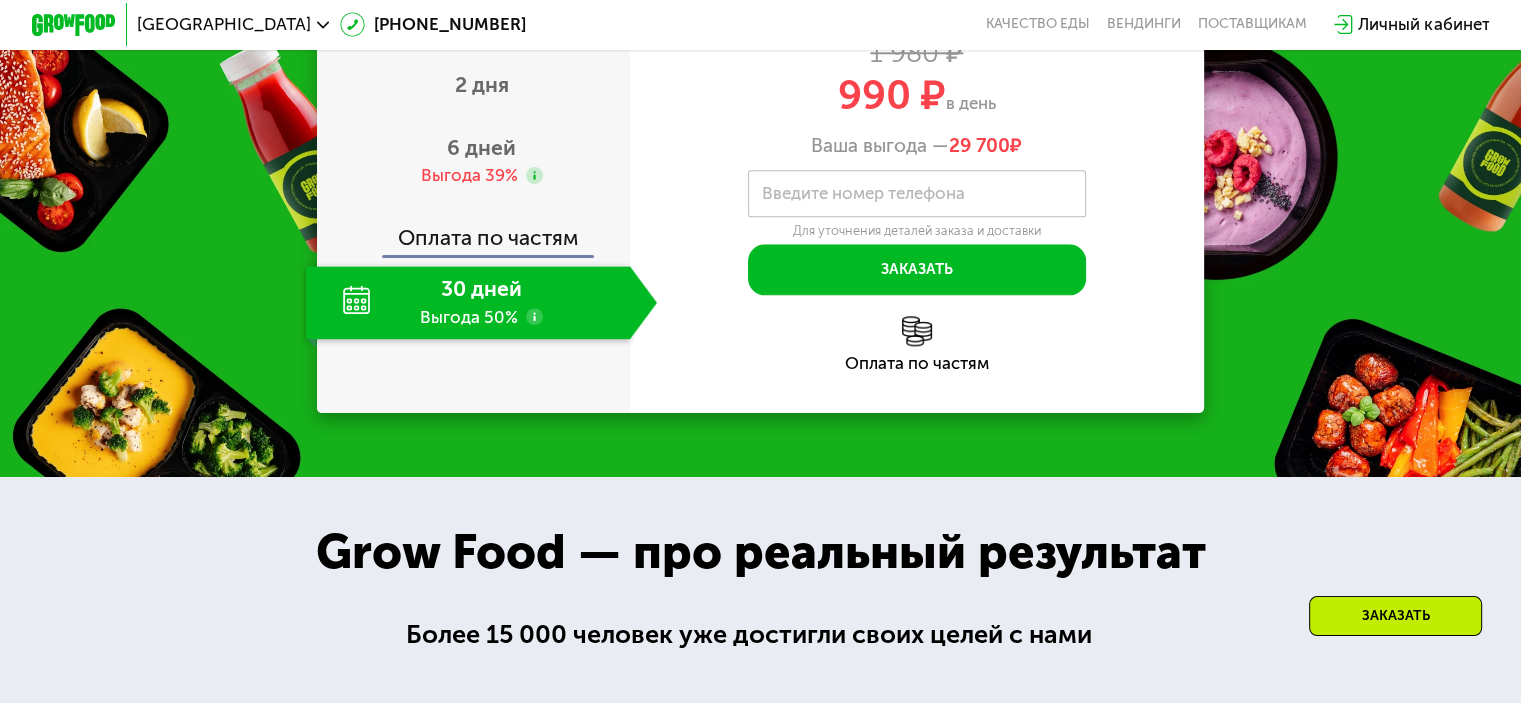 click 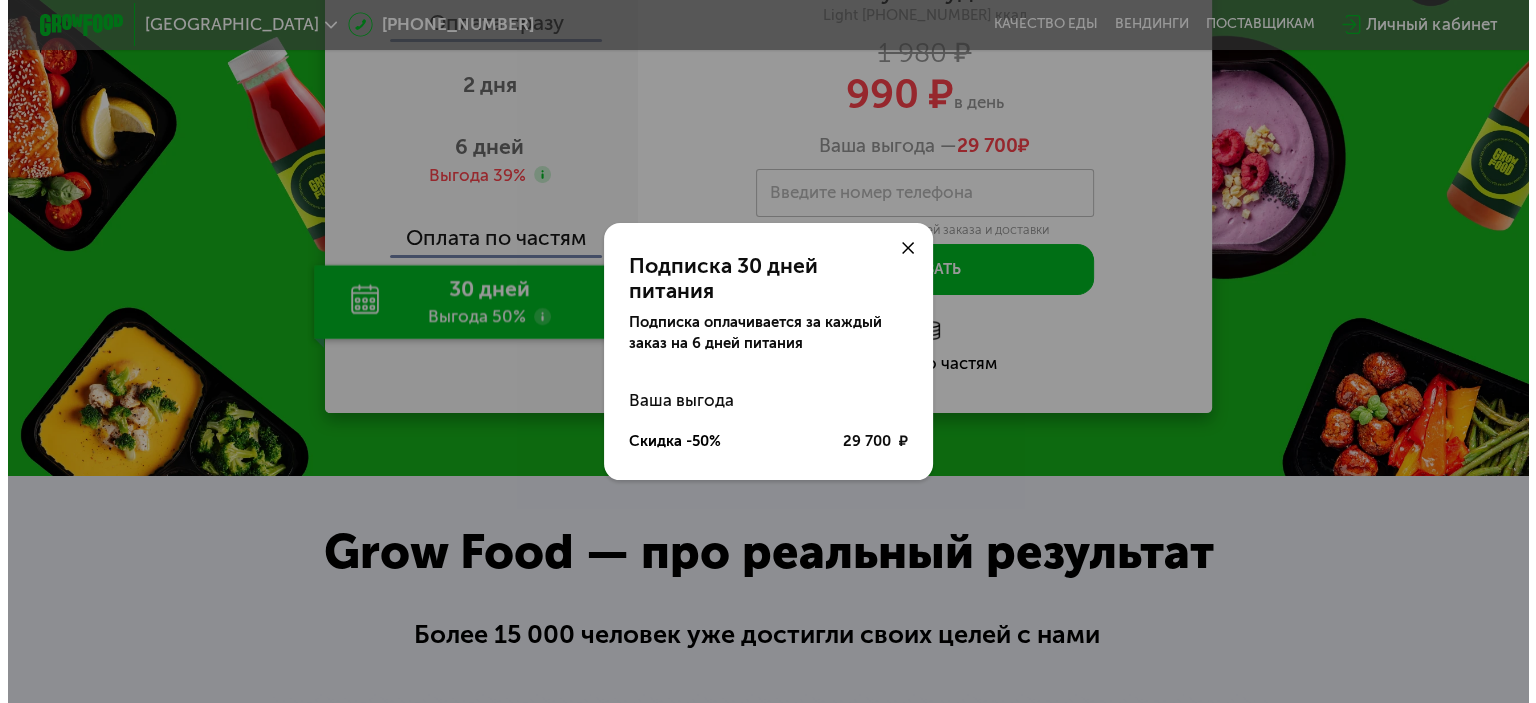 scroll, scrollTop: 0, scrollLeft: 0, axis: both 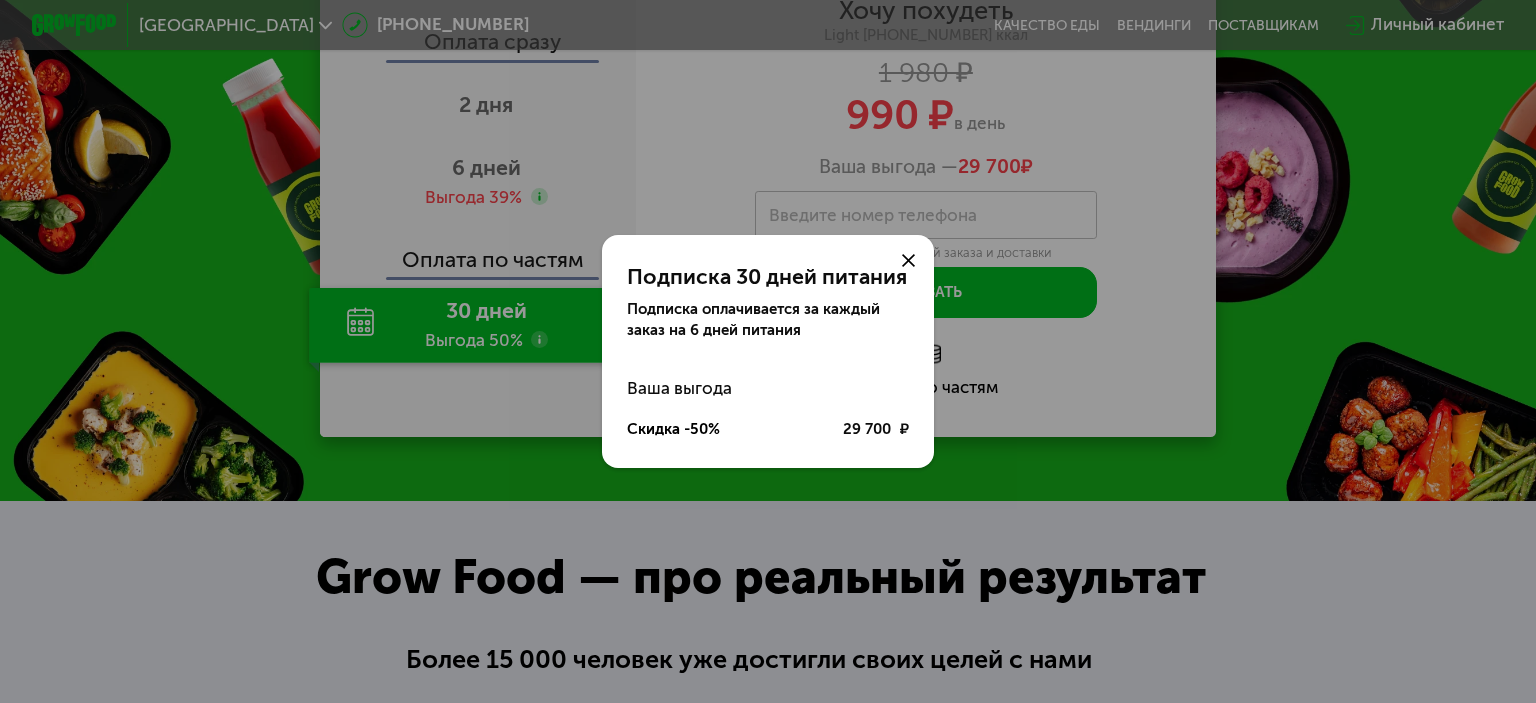 click 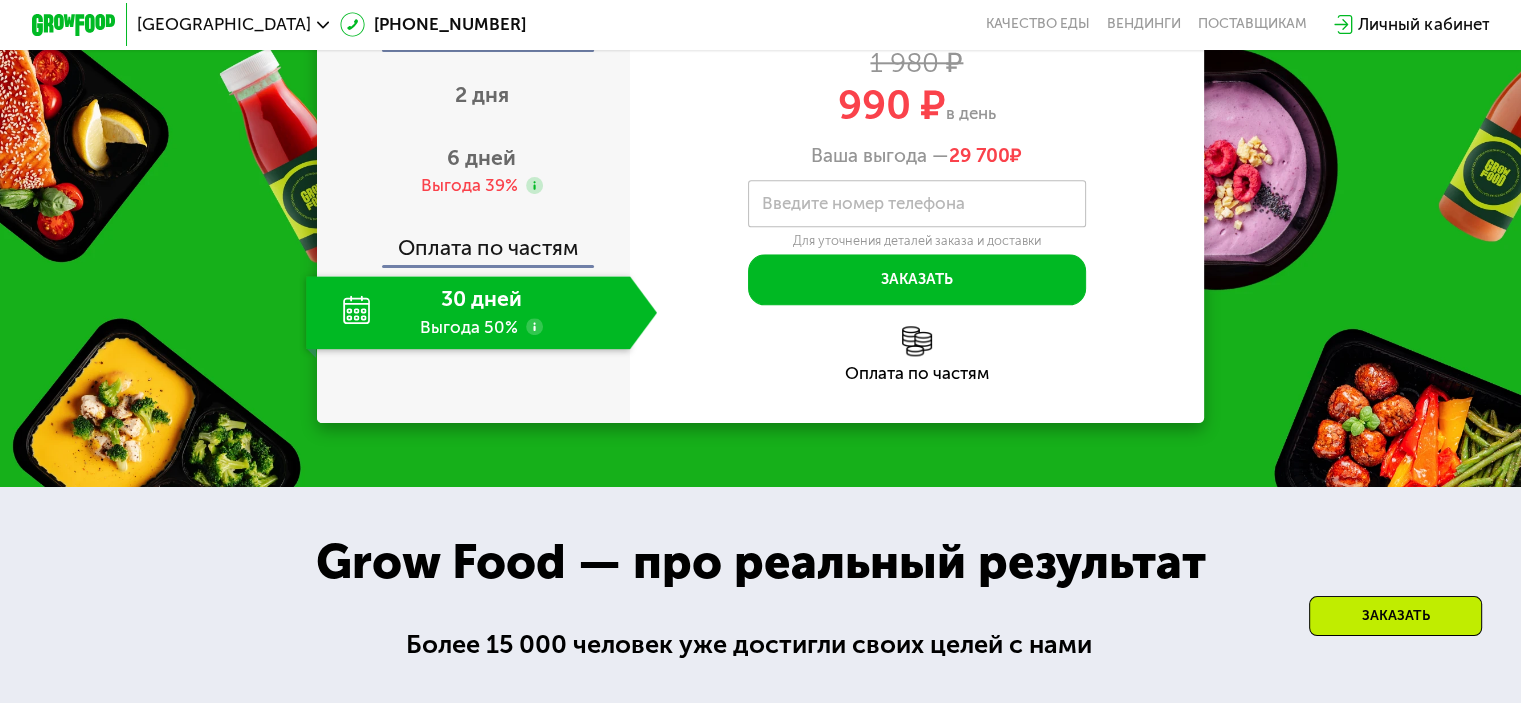scroll, scrollTop: 2298, scrollLeft: 0, axis: vertical 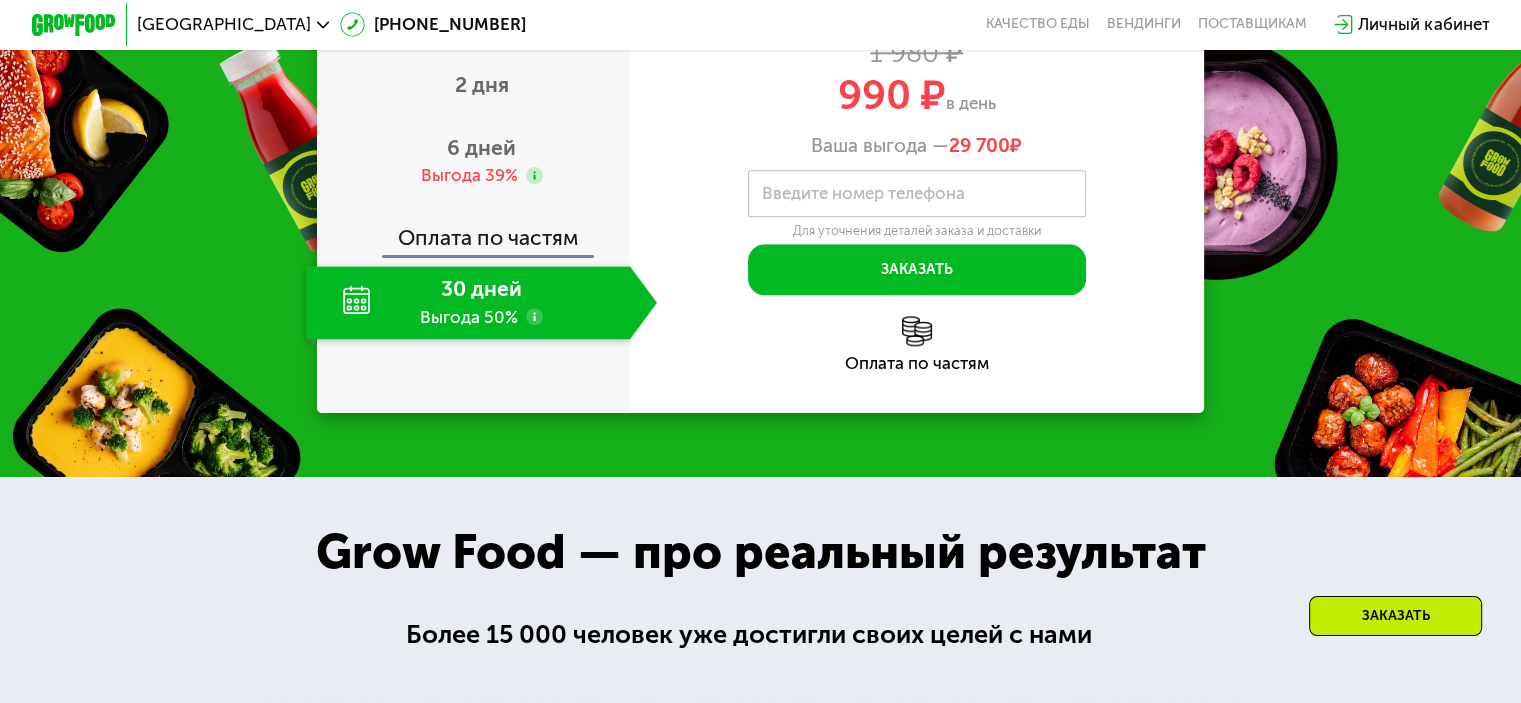 click on "Введите номер телефона" at bounding box center [863, 194] 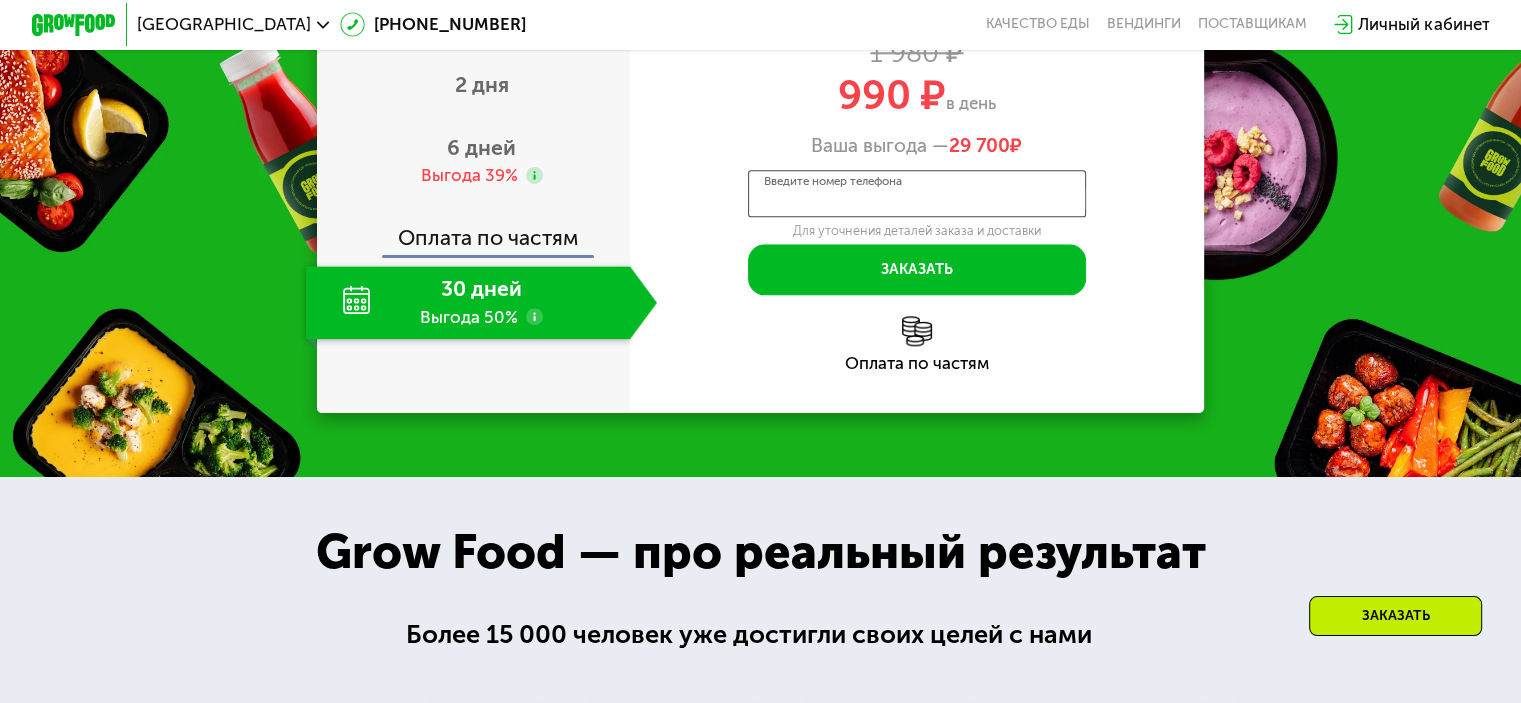 click on "Введите номер телефона" at bounding box center [917, 194] 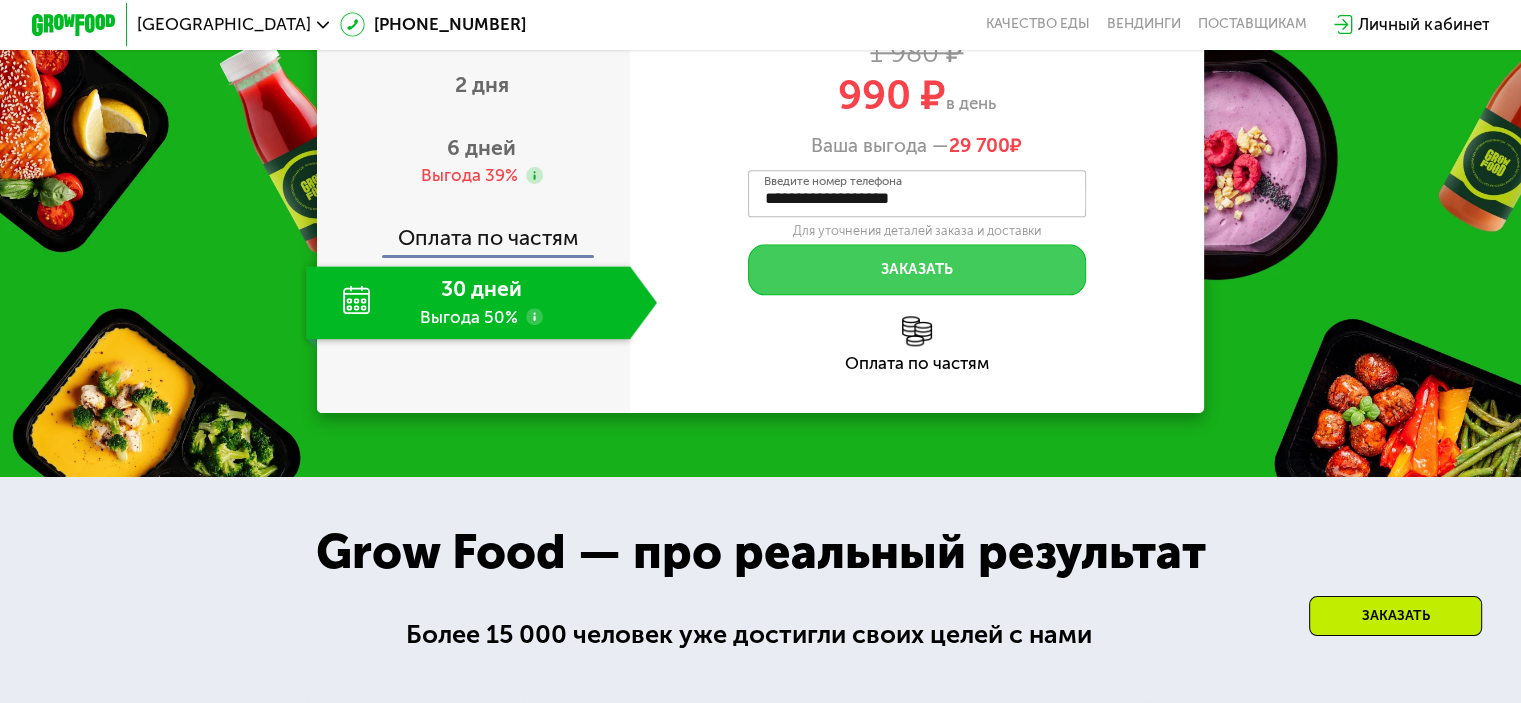 click on "Заказать" at bounding box center [917, 269] 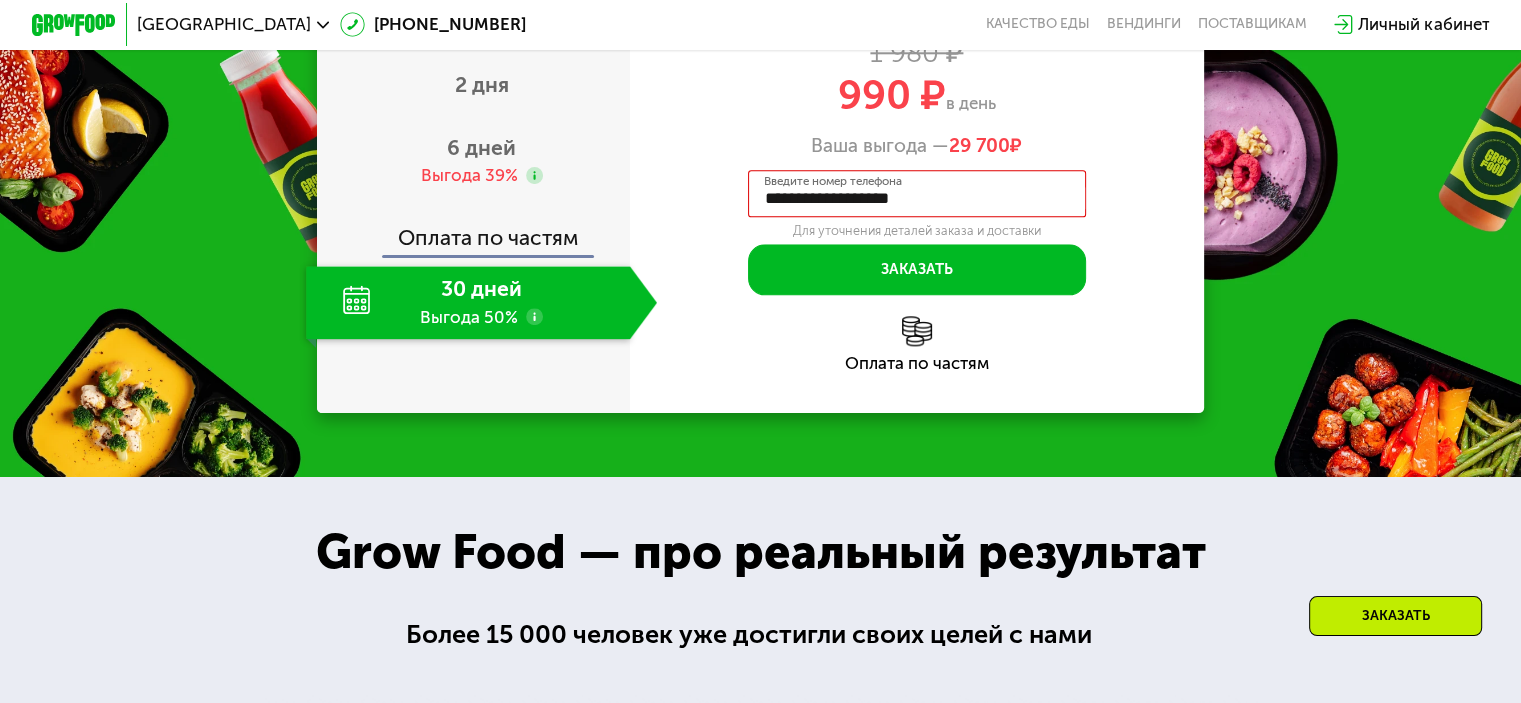 click on "**********" at bounding box center (917, 194) 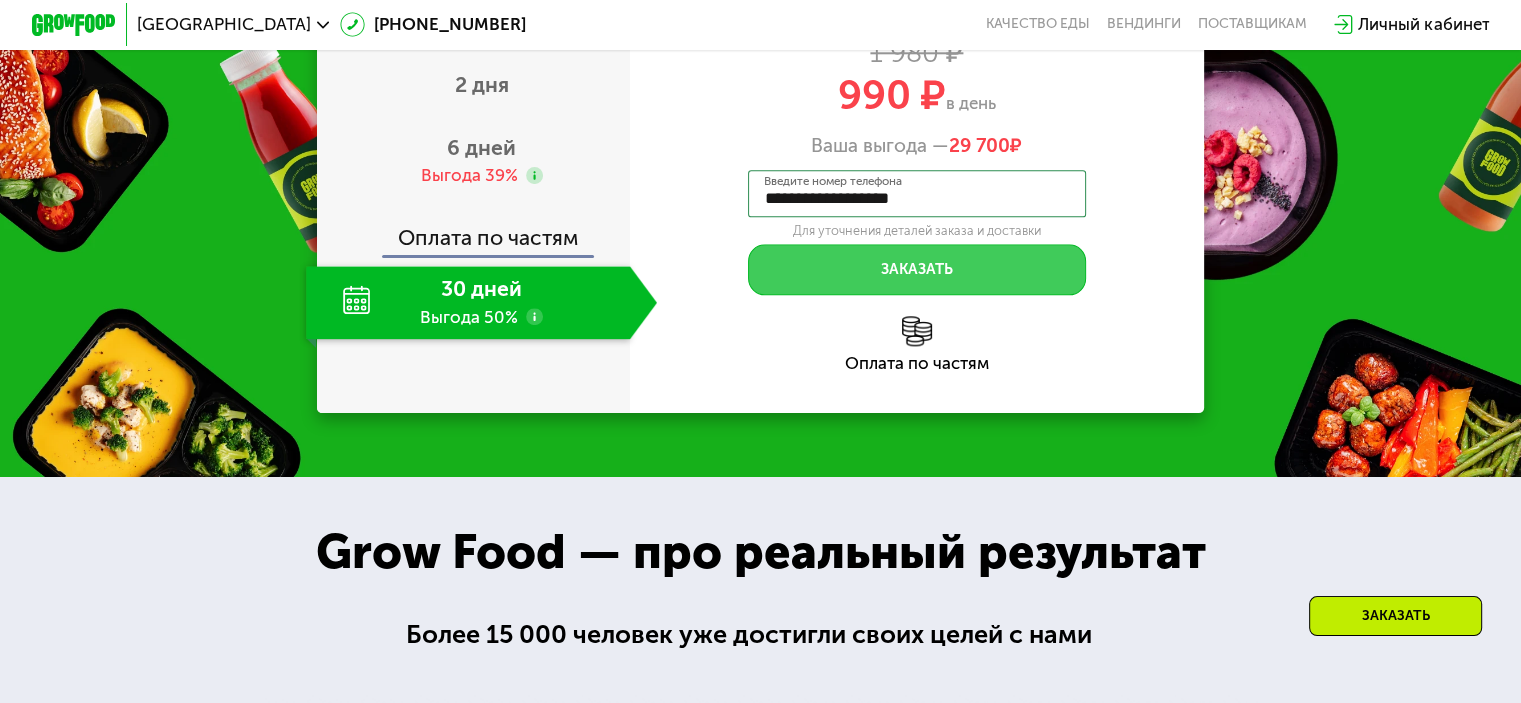 type on "**********" 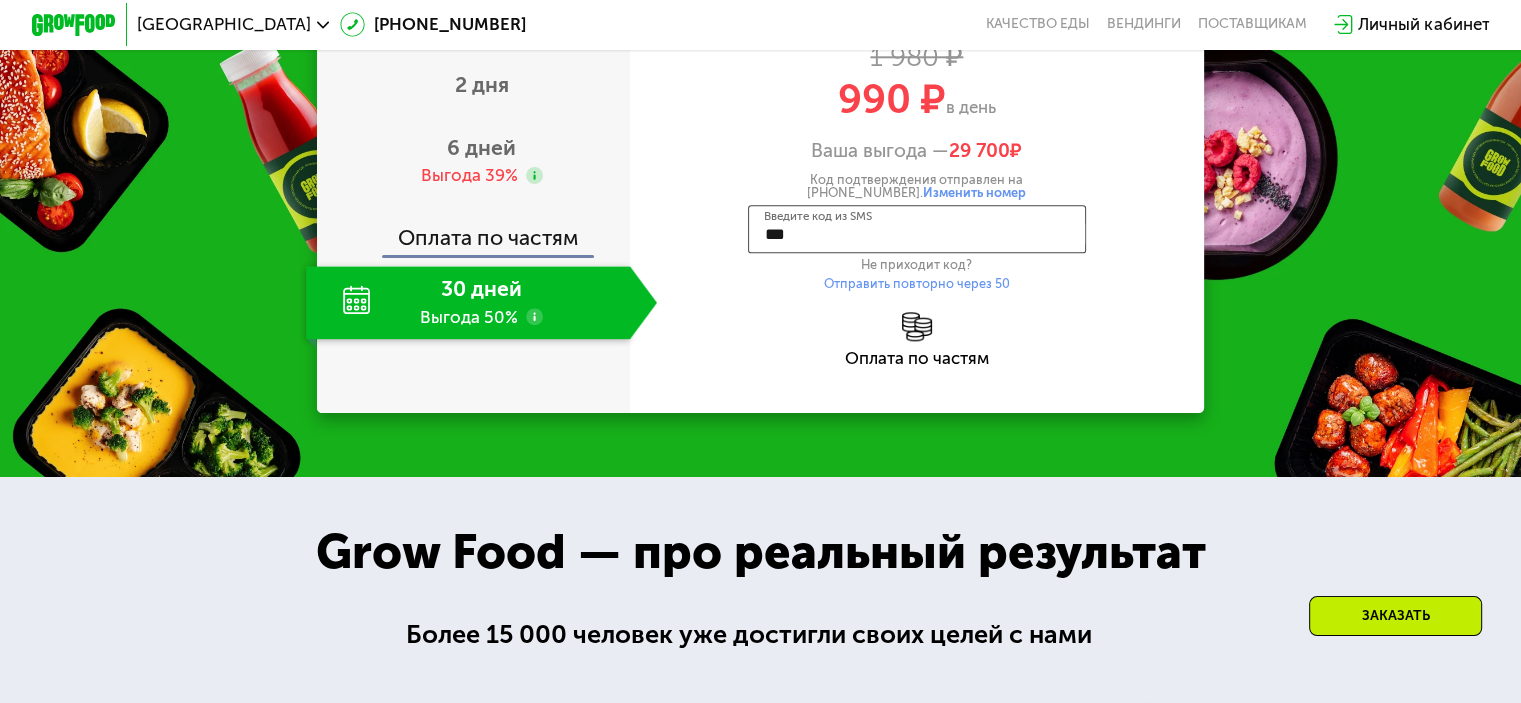 type on "****" 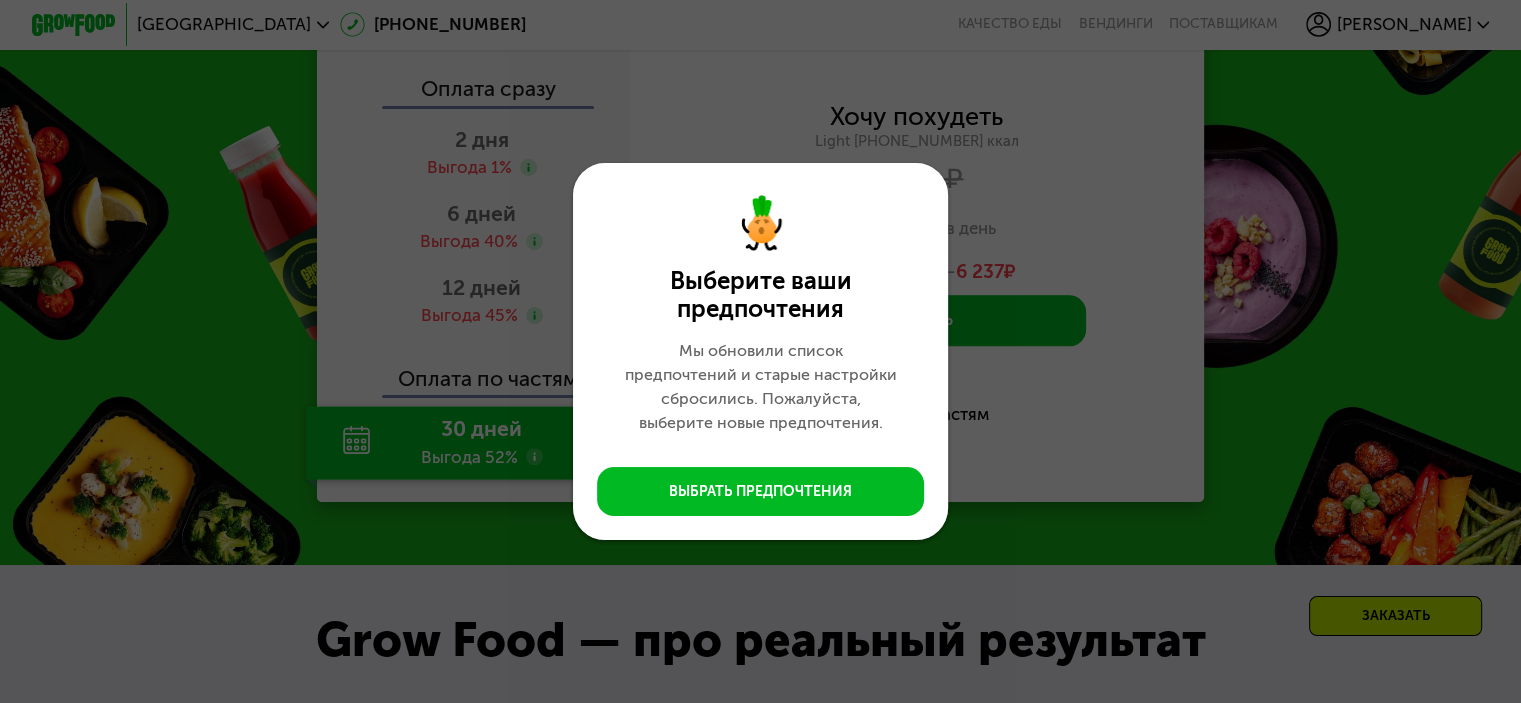 scroll, scrollTop: 2336, scrollLeft: 0, axis: vertical 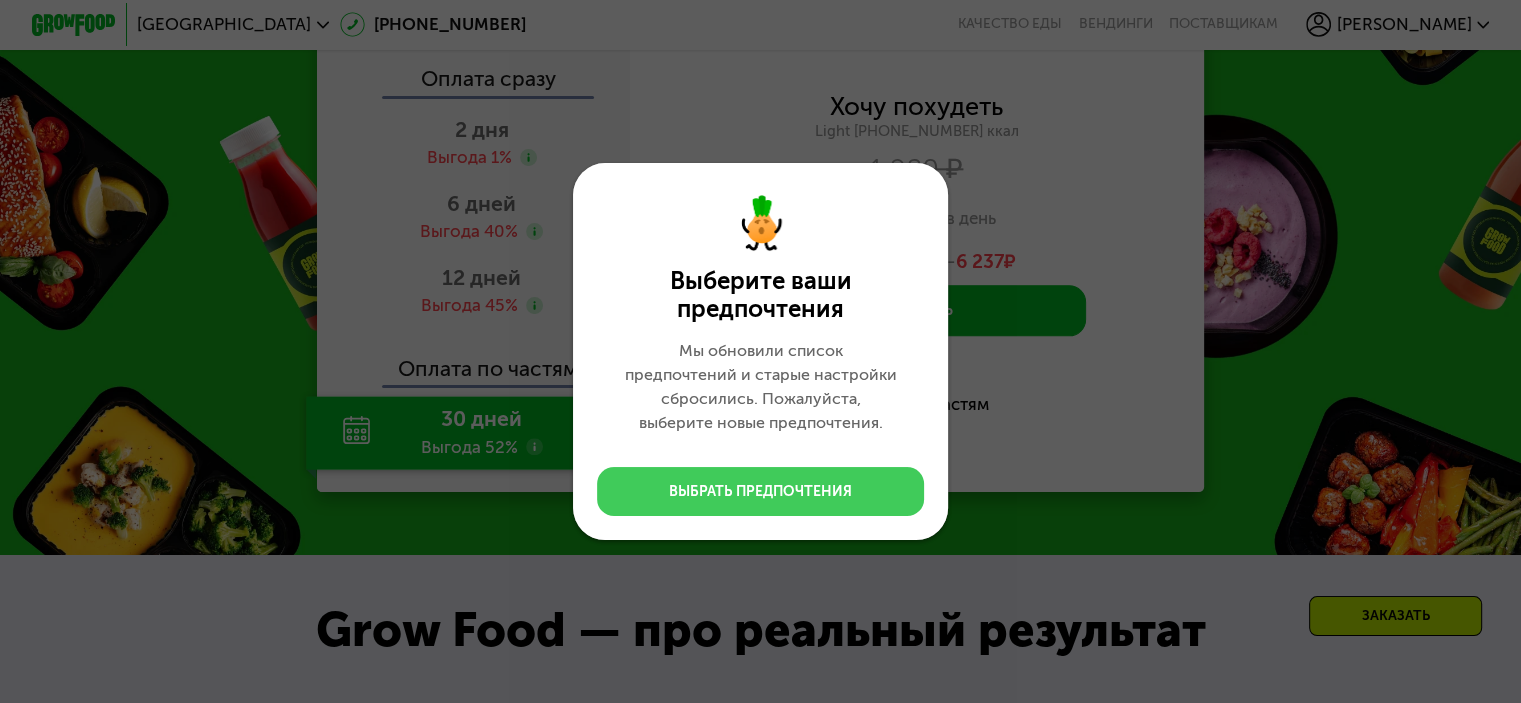click on "Выбрать предпочтения" 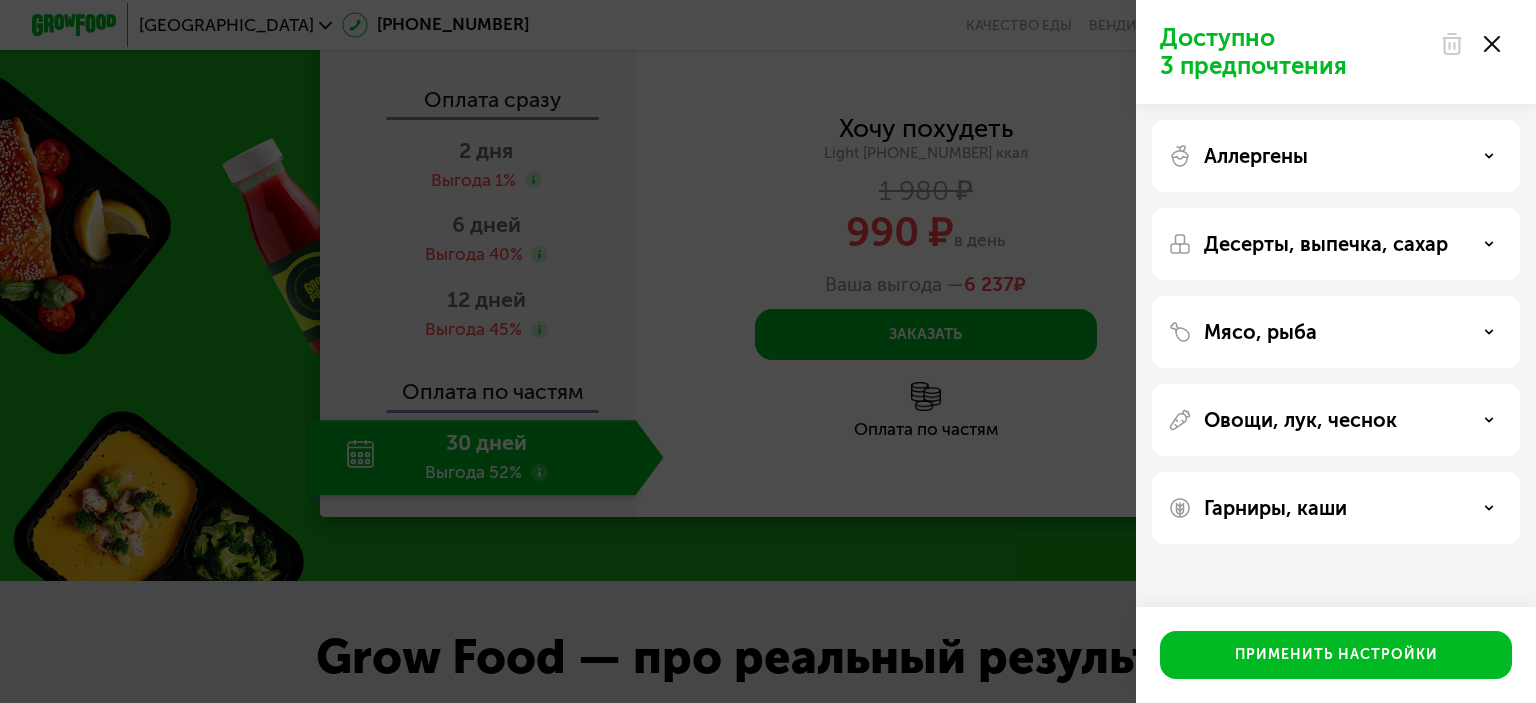 click 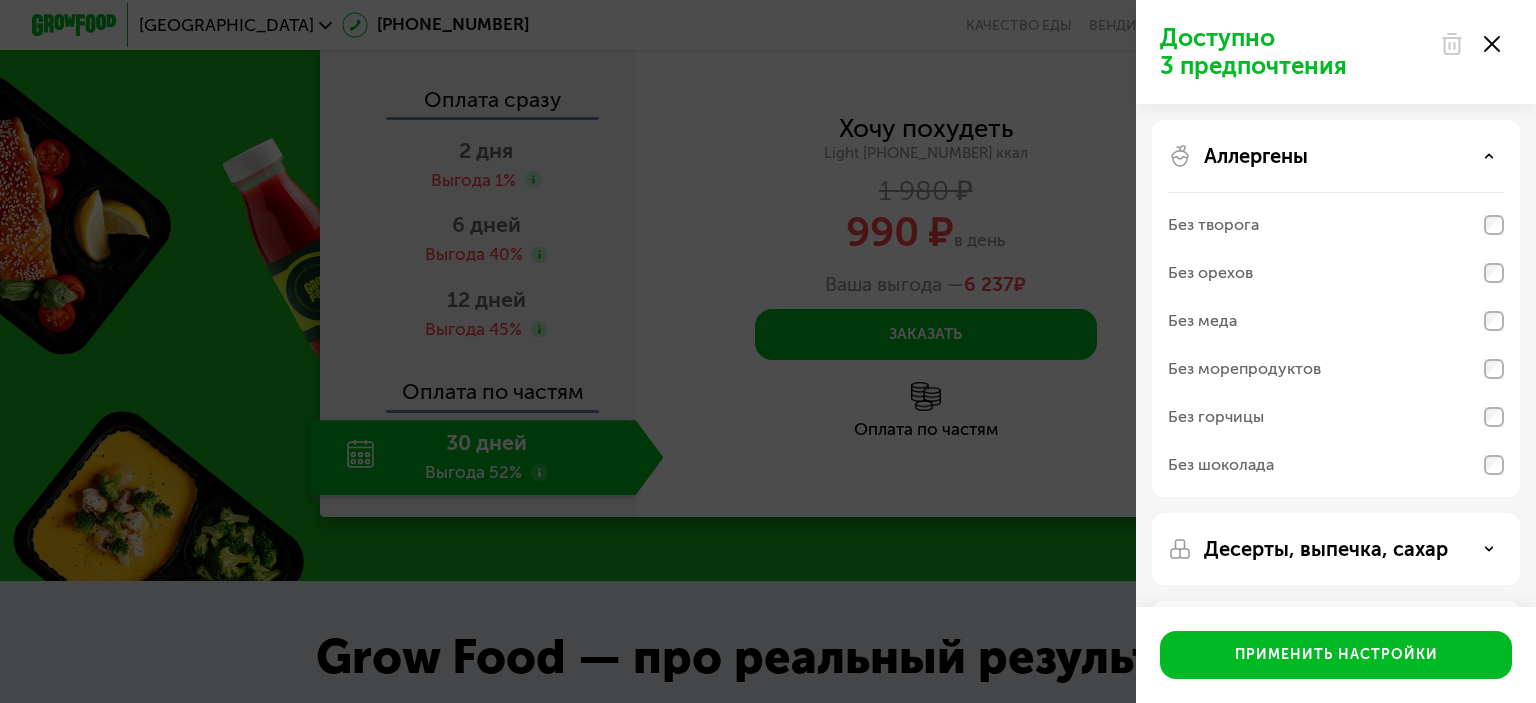 click 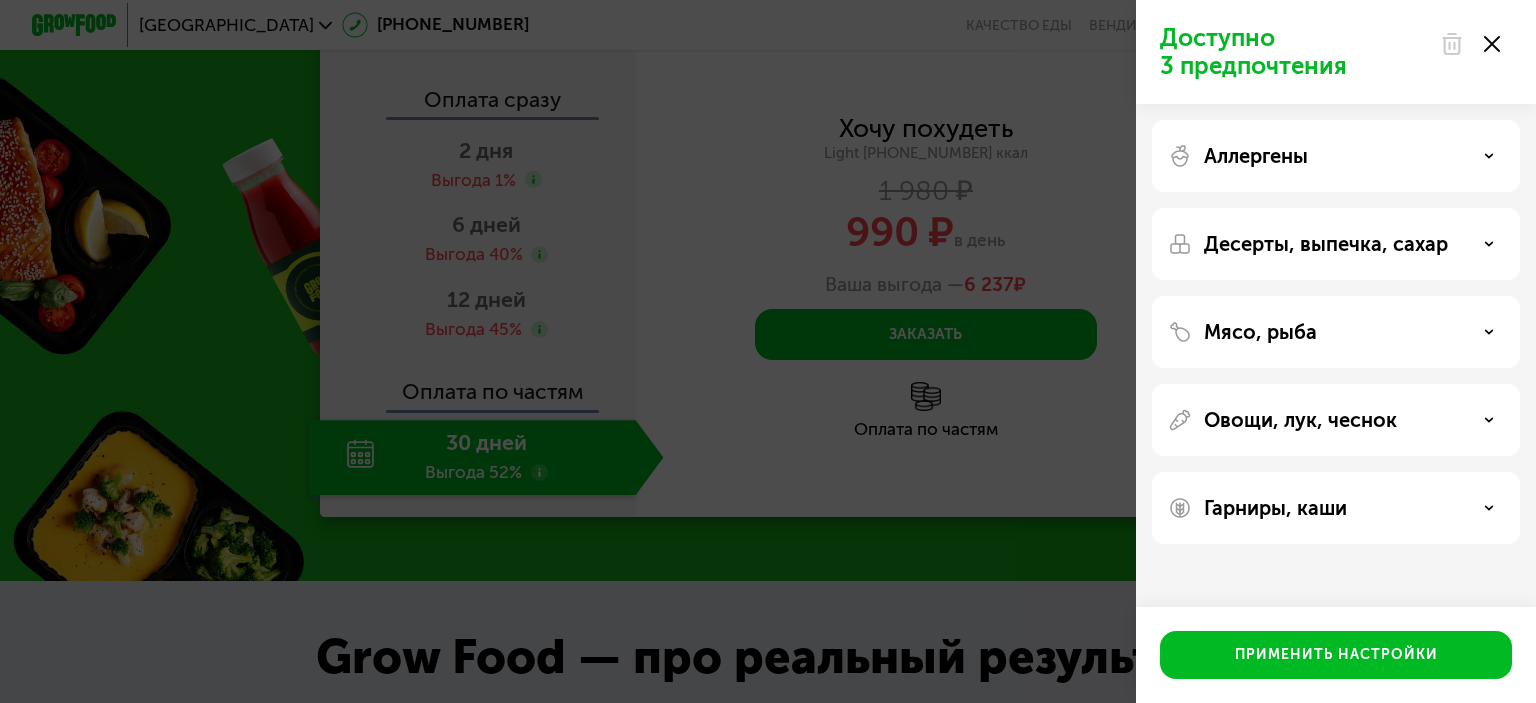 click 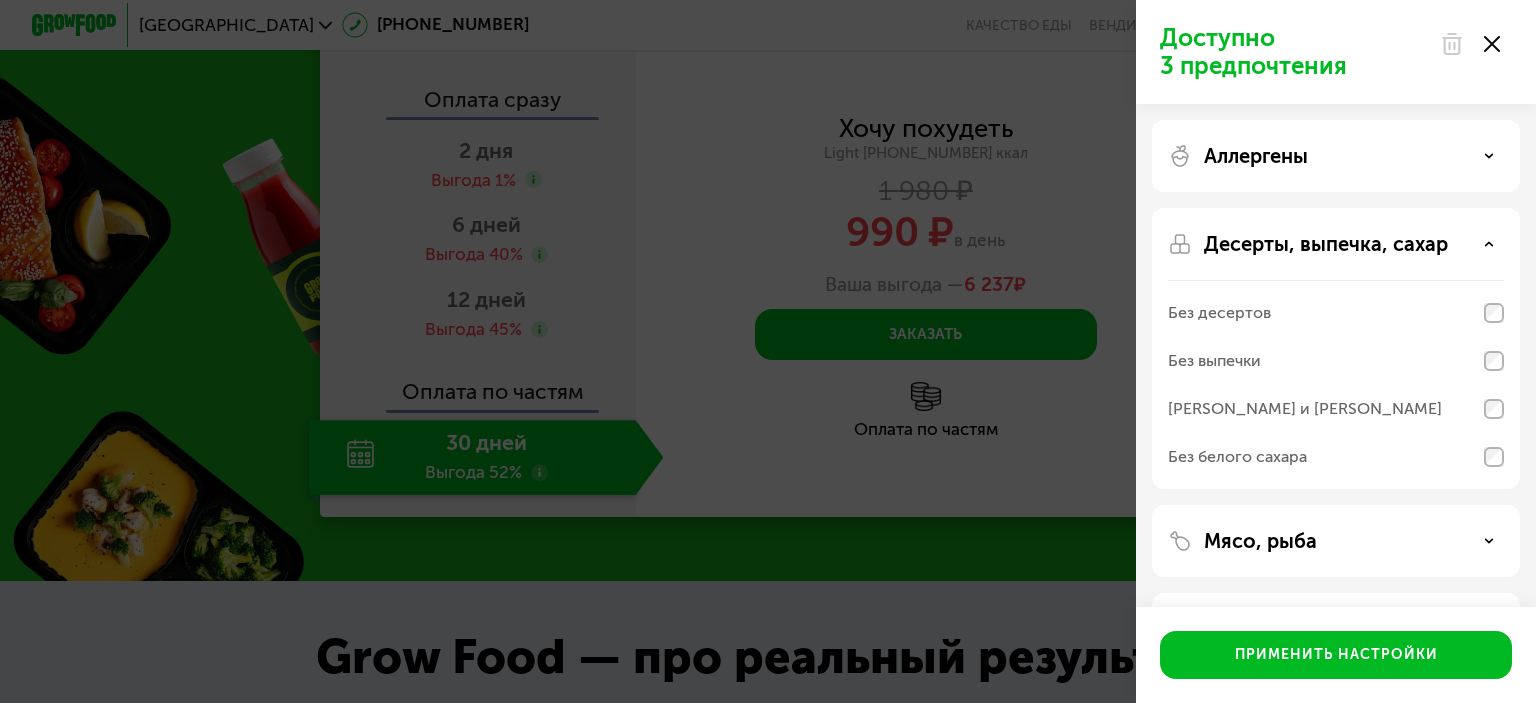 click 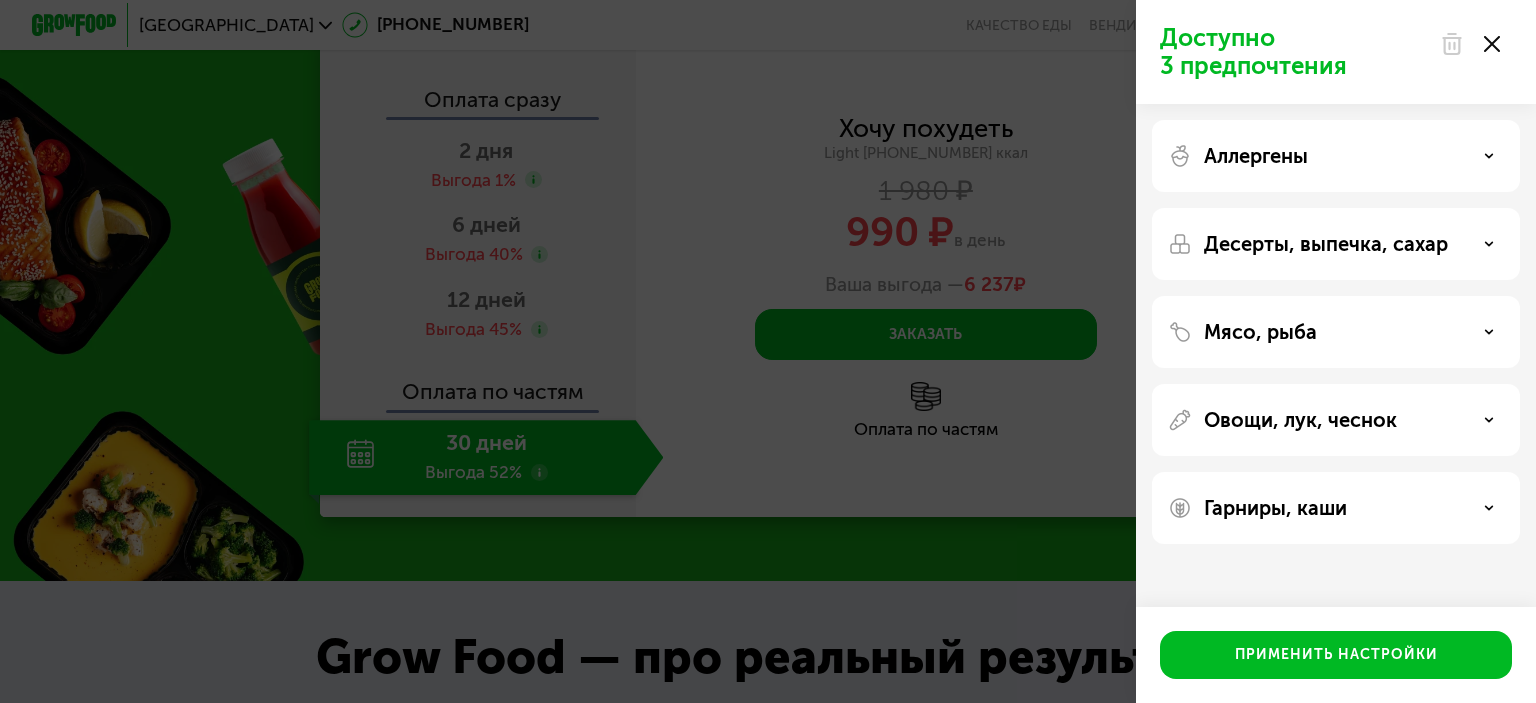 click on "Мясо, рыба" at bounding box center [1336, 332] 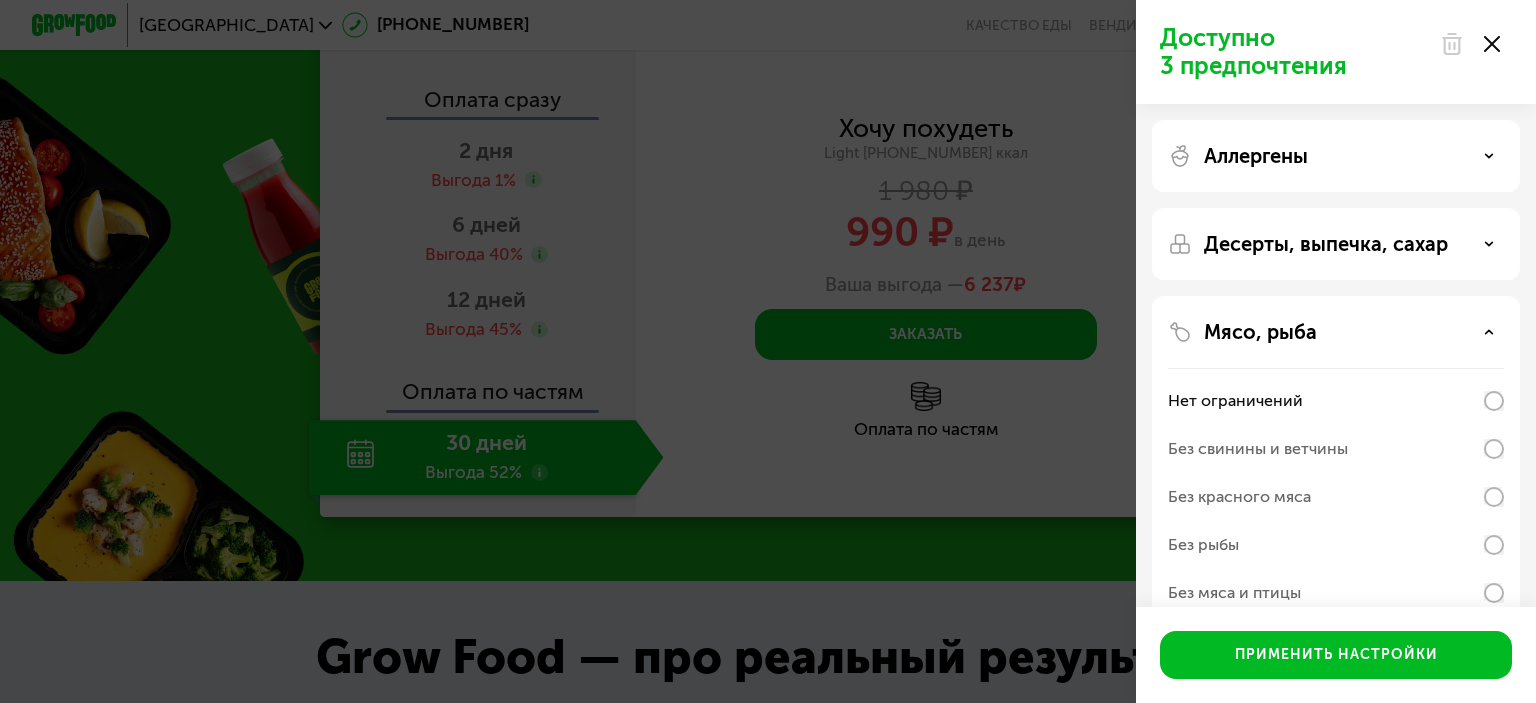 click on "Мясо, рыба" at bounding box center (1336, 332) 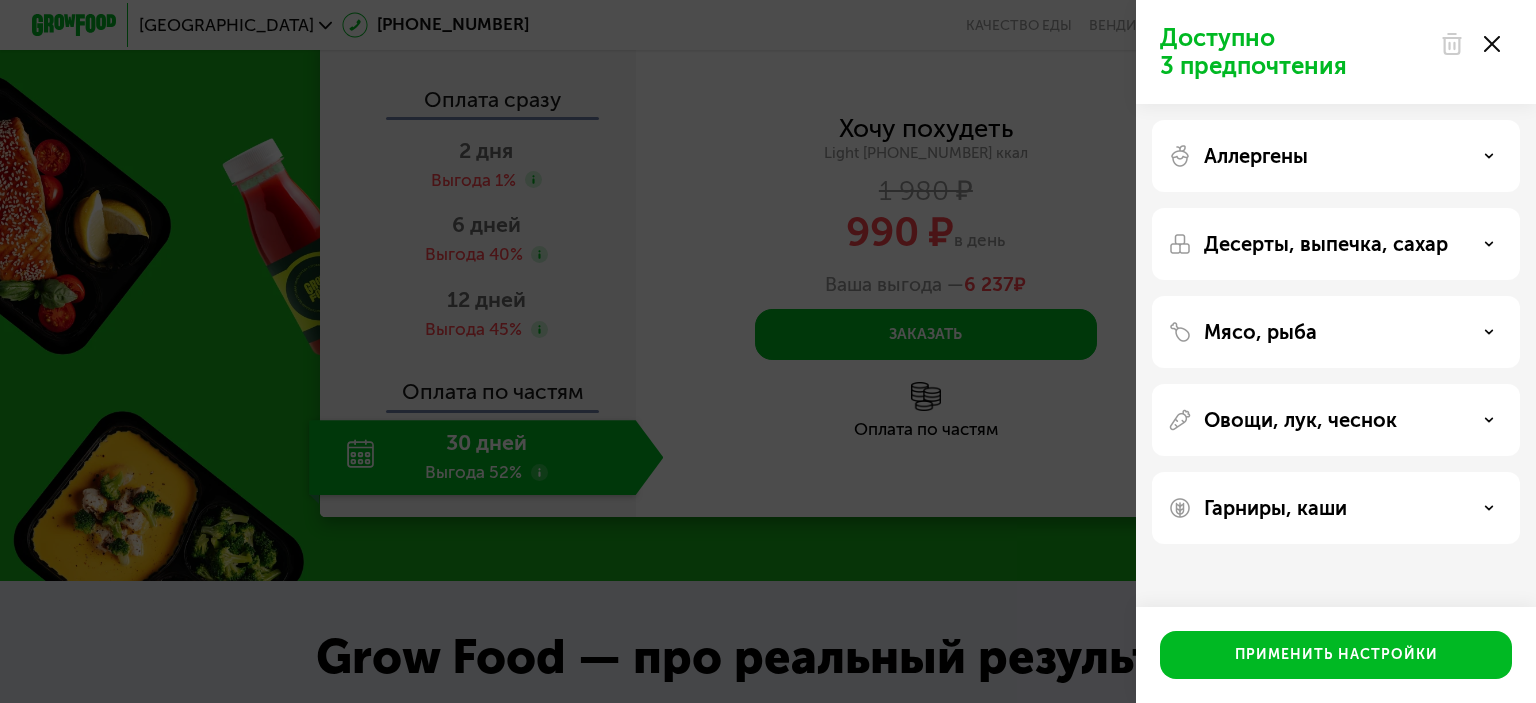 click on "Овощи, лук, чеснок" at bounding box center [1336, 420] 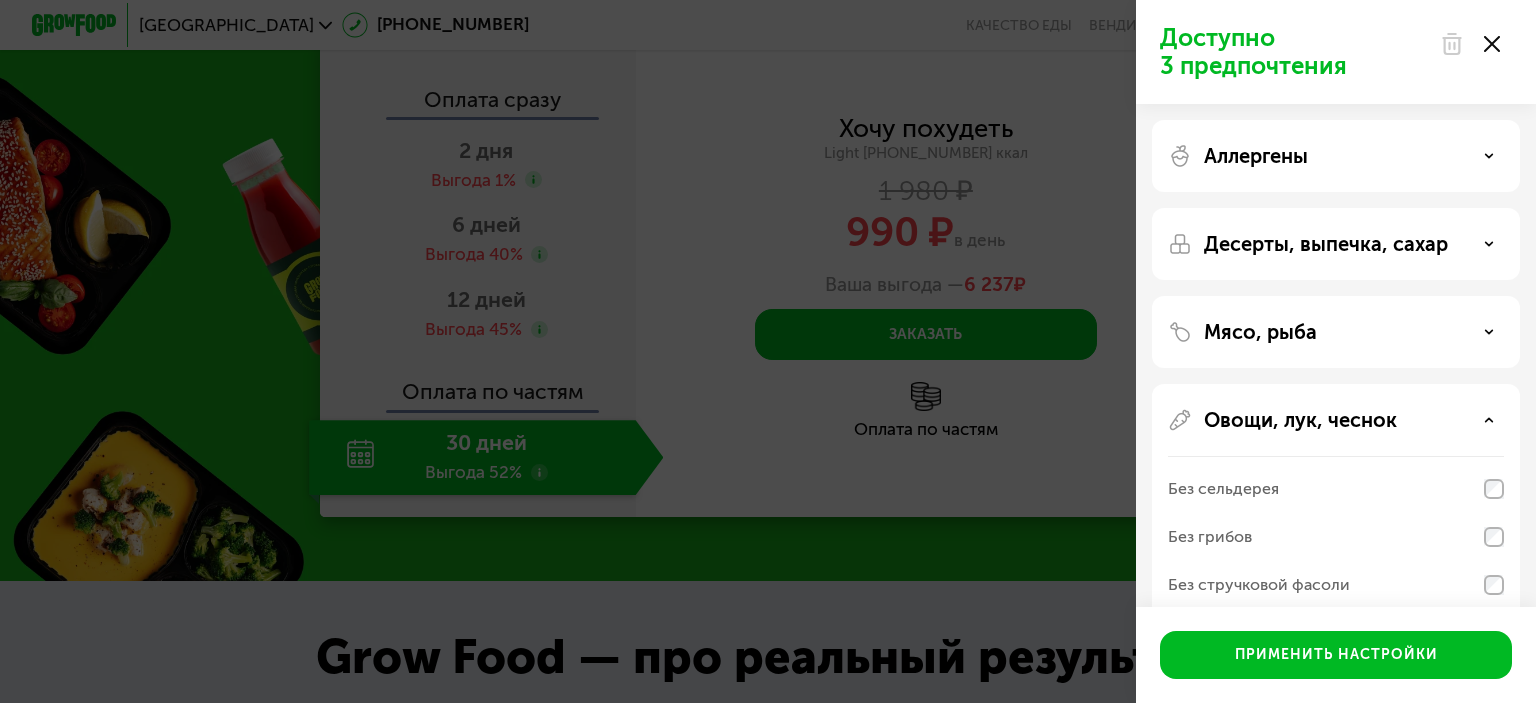 click on "Овощи, лук, чеснок" at bounding box center [1336, 420] 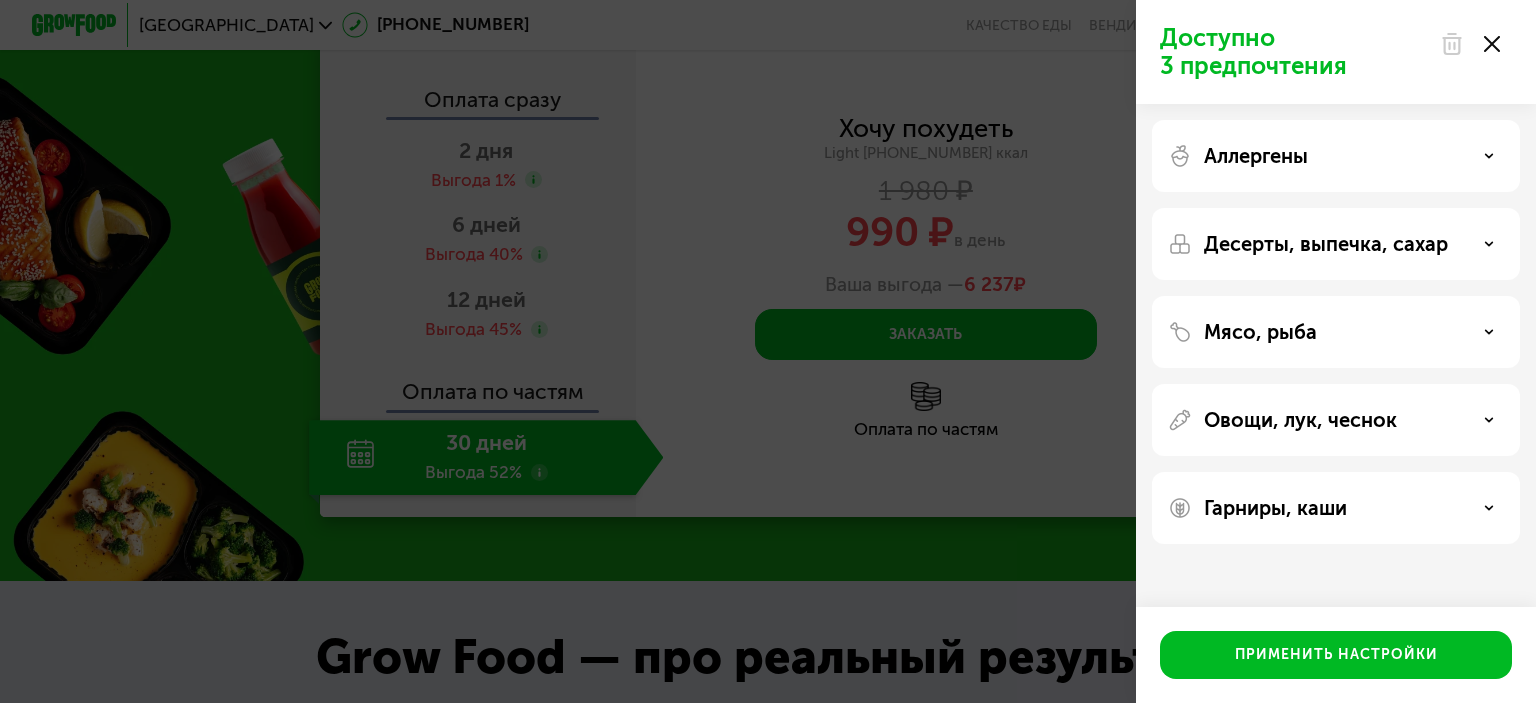 click 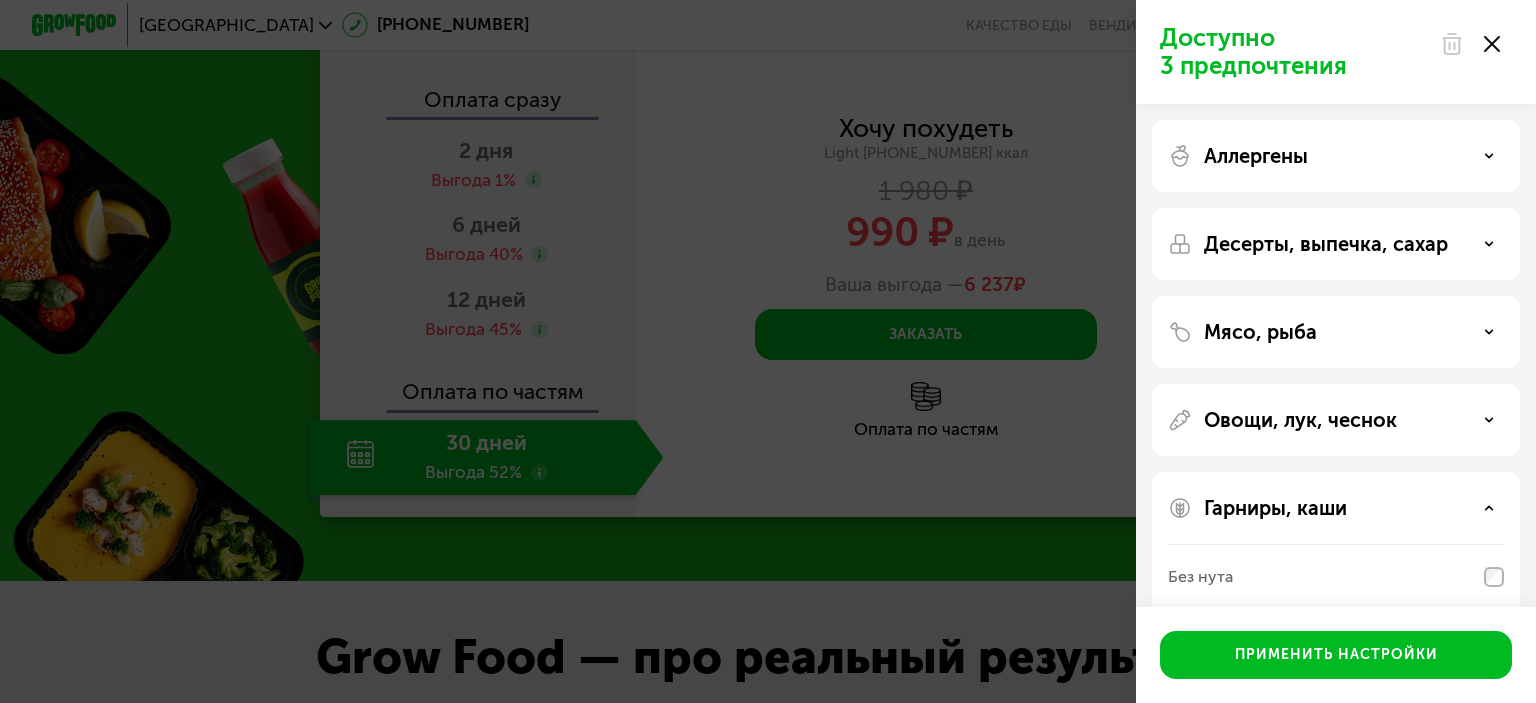 click 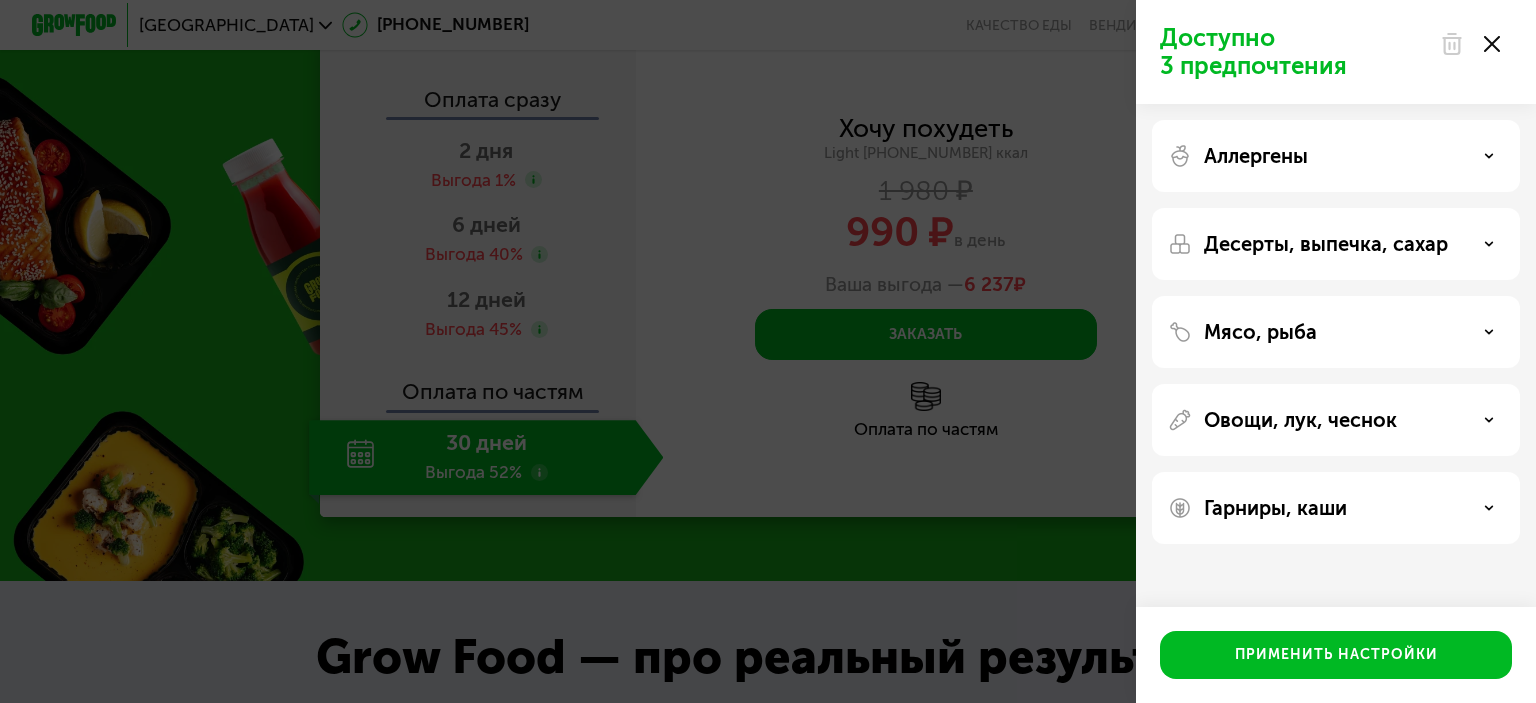 click 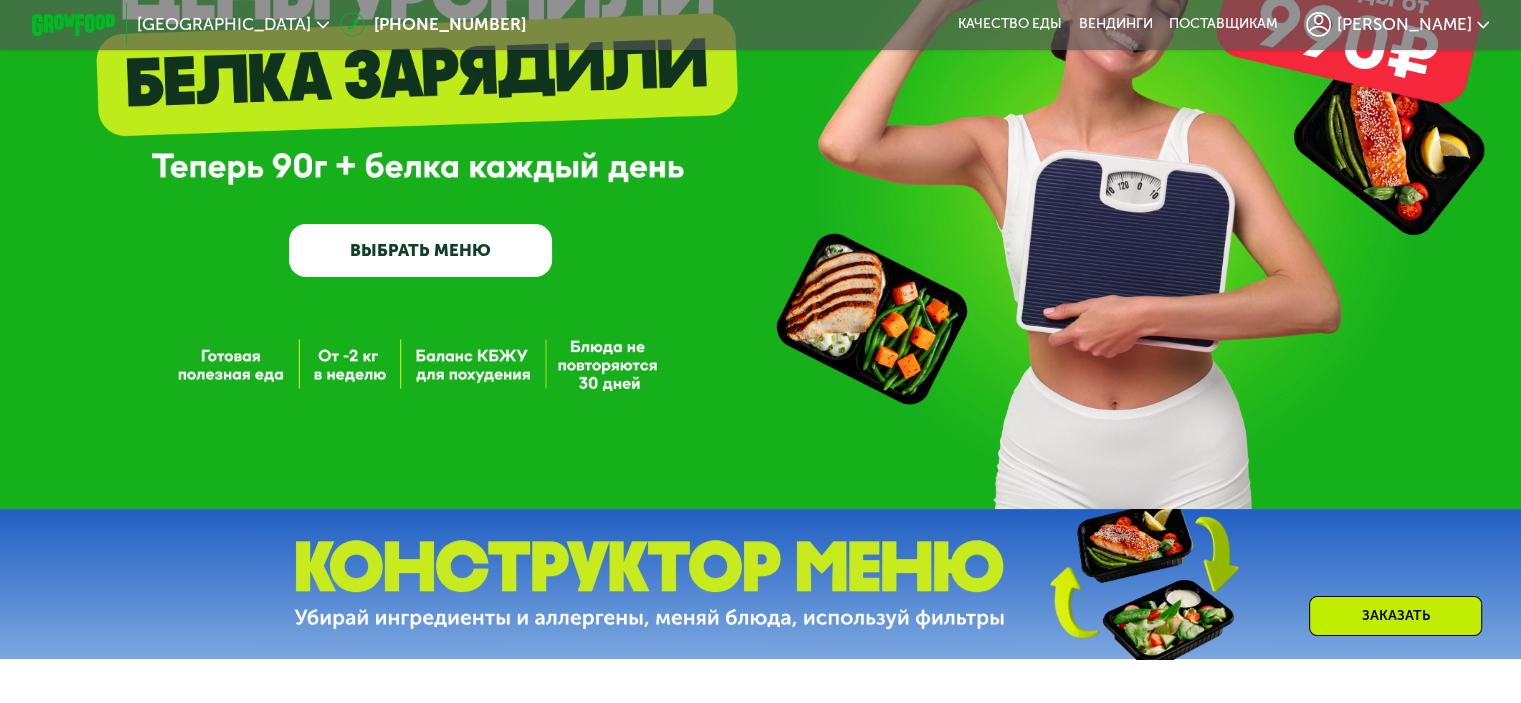 scroll, scrollTop: 192, scrollLeft: 0, axis: vertical 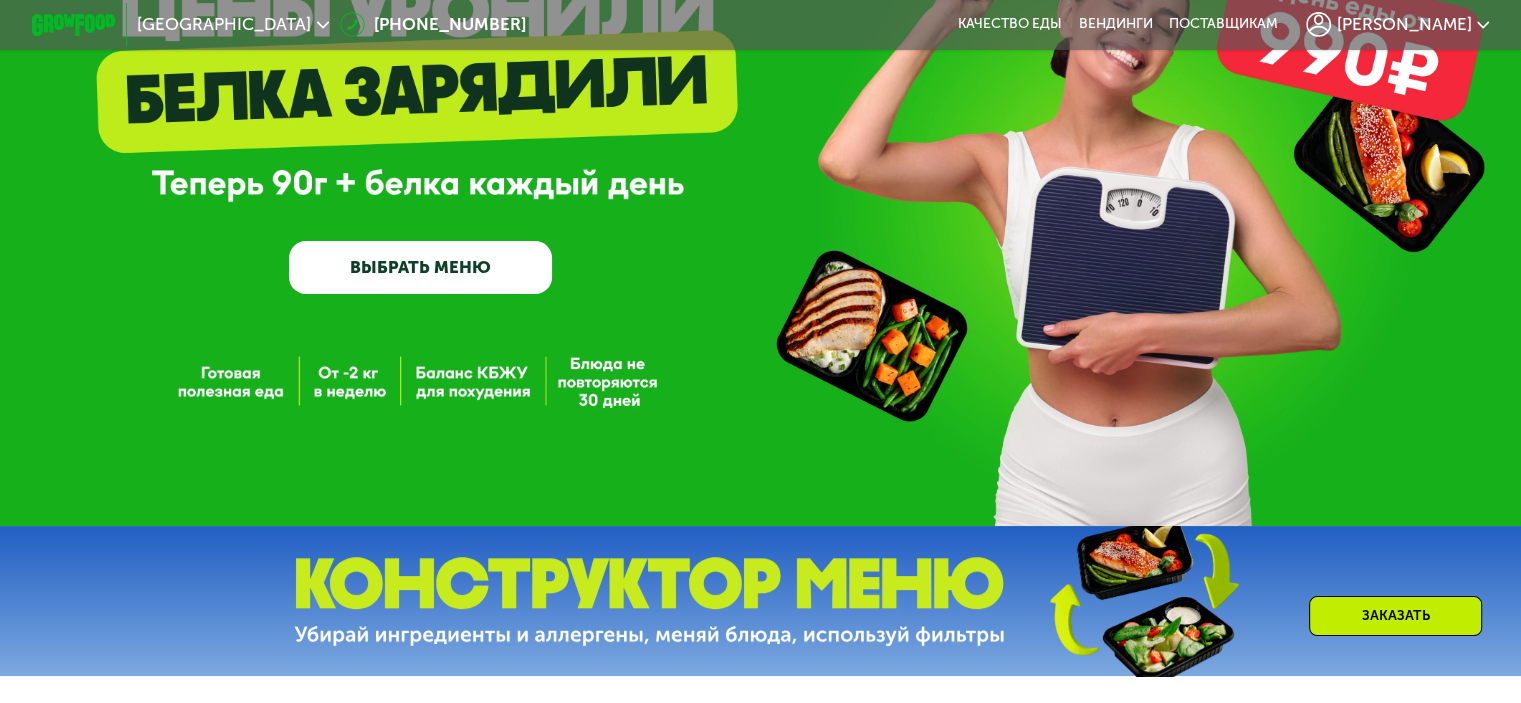 click on "ВЫБРАТЬ МЕНЮ" at bounding box center [420, 267] 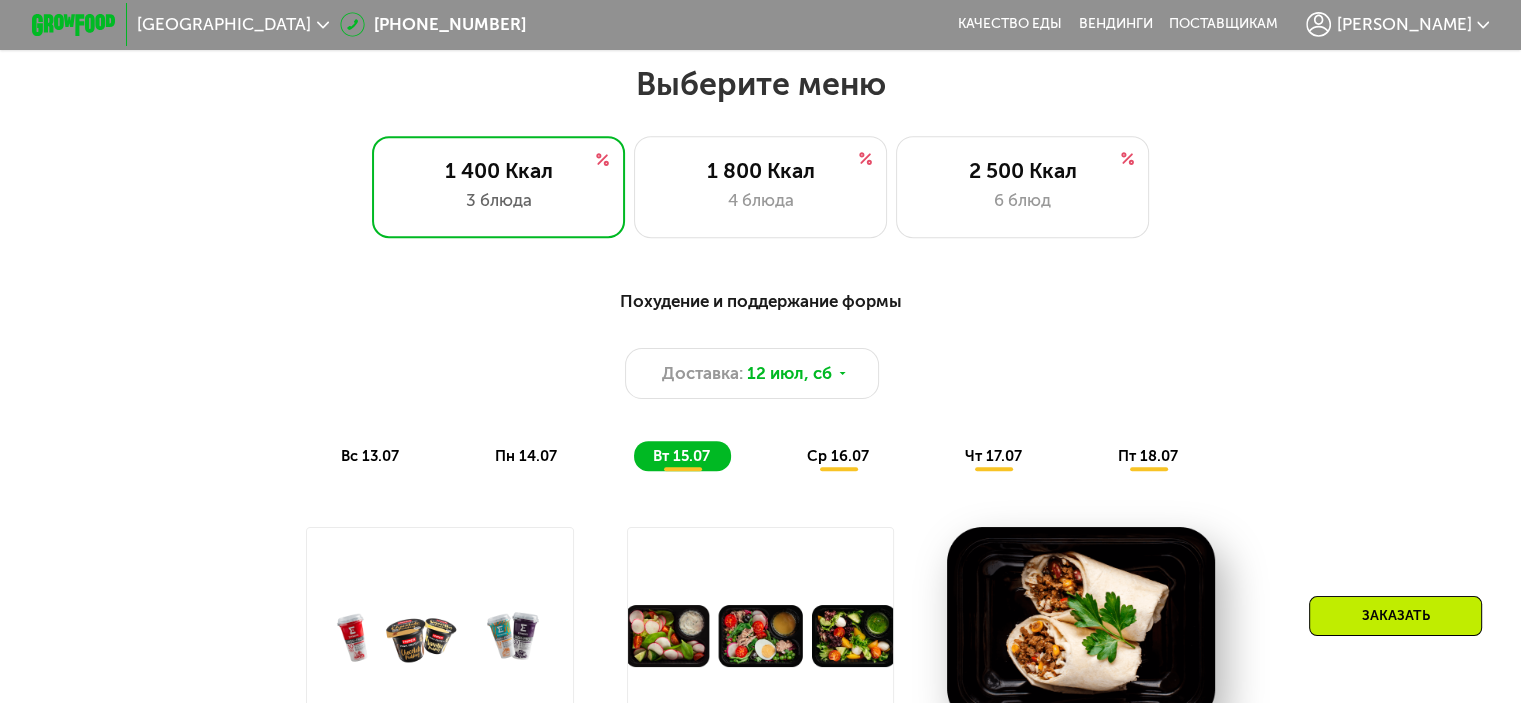 scroll, scrollTop: 900, scrollLeft: 0, axis: vertical 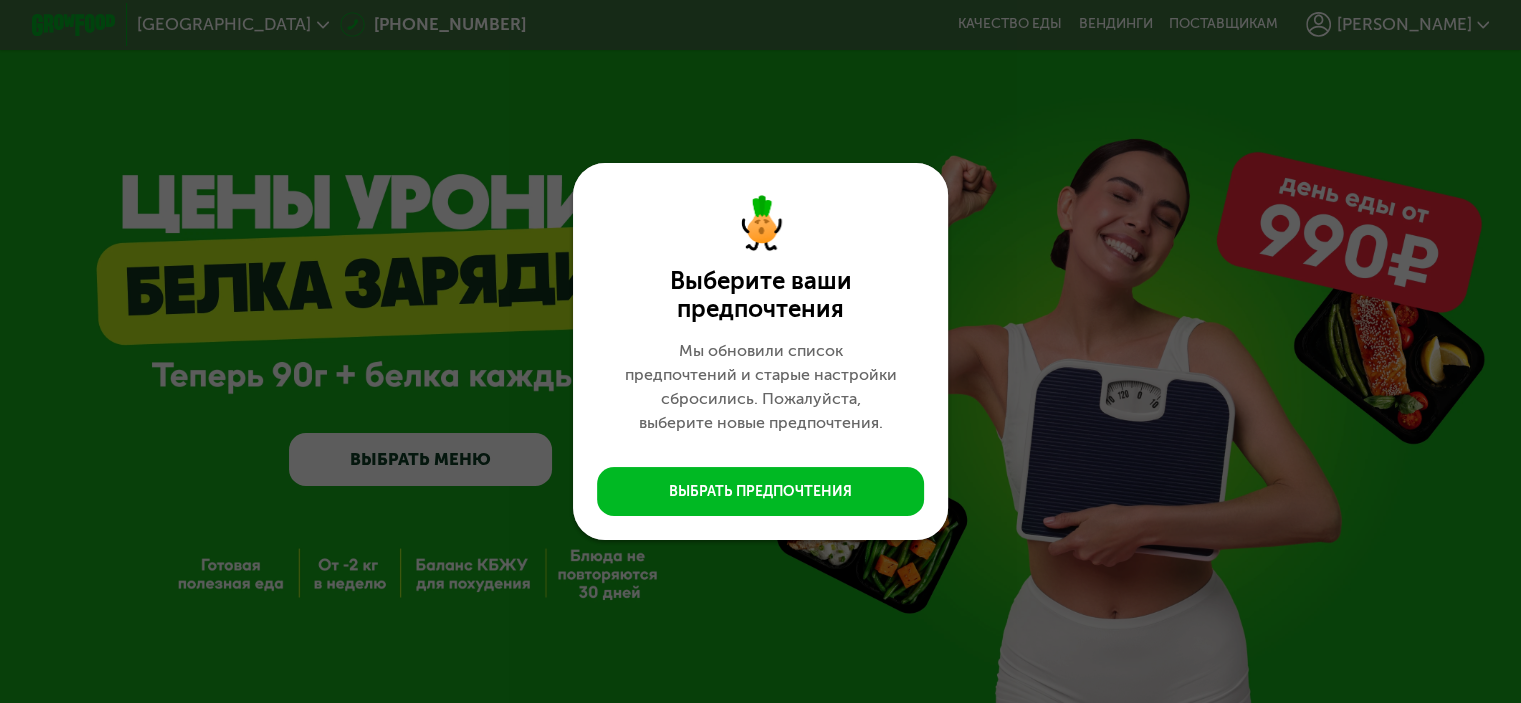click on "Выберите ваши предпочтения   Мы обновили список предпочтений и старые настройки сбросились. Пожалуйста, выберите новые предпочтения.   Выбрать предпочтения" 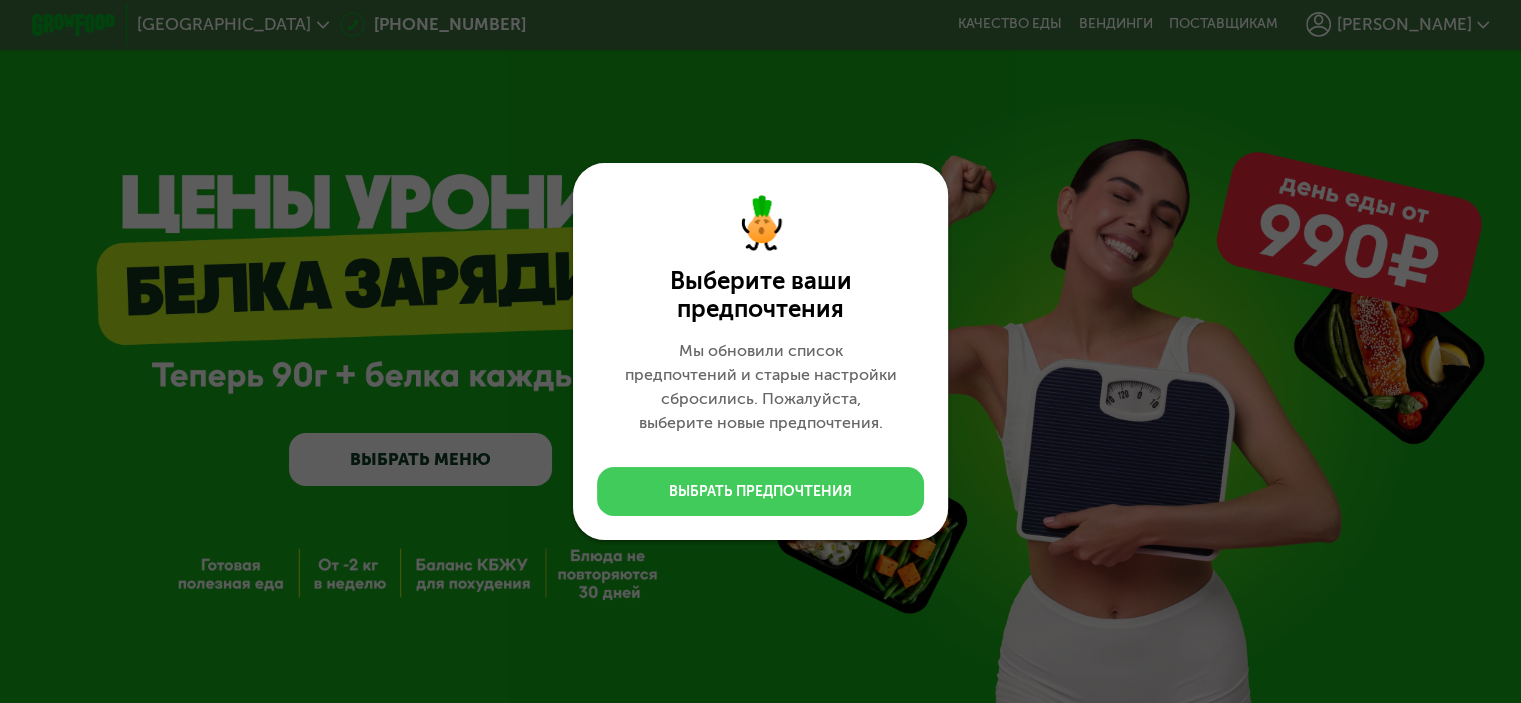 click on "Выбрать предпочтения" 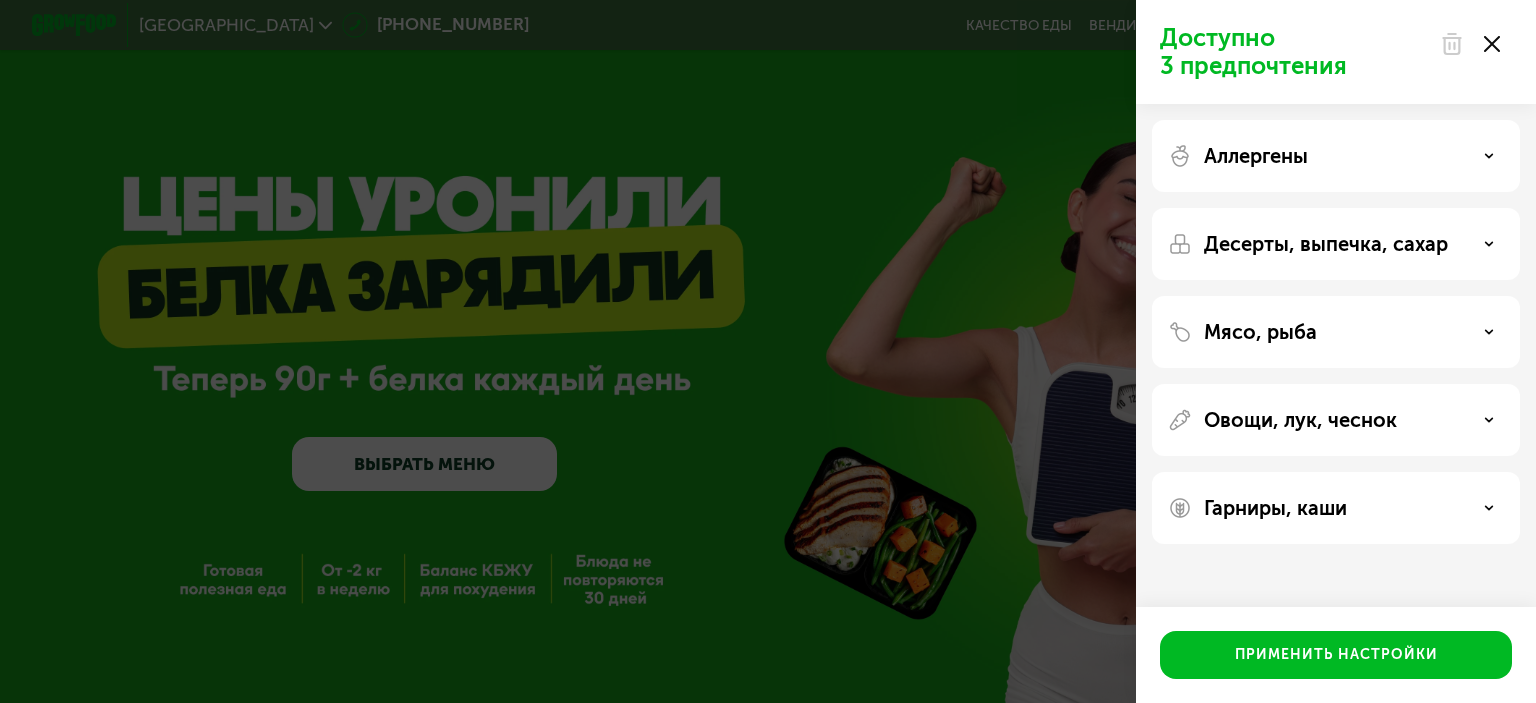 click 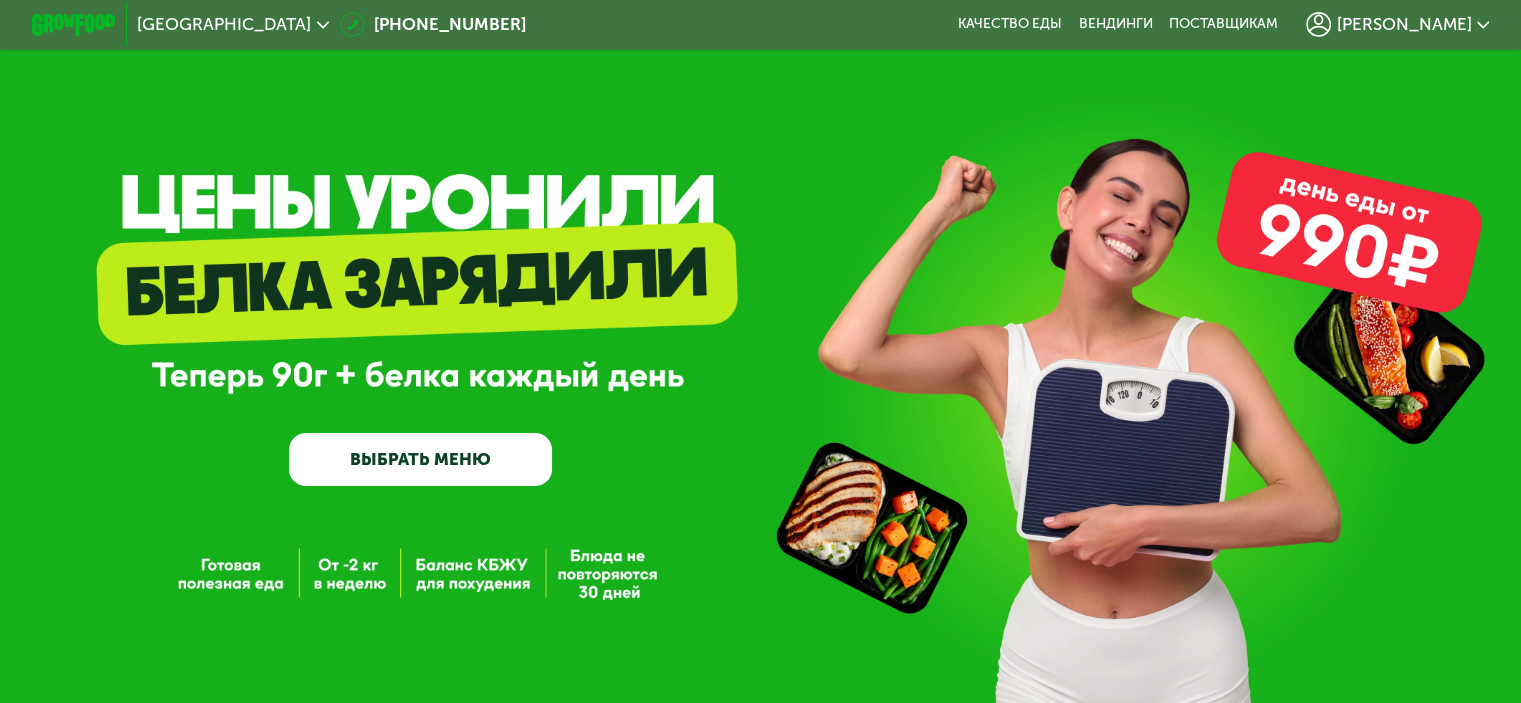 click on "ВЫБРАТЬ МЕНЮ" at bounding box center (420, 459) 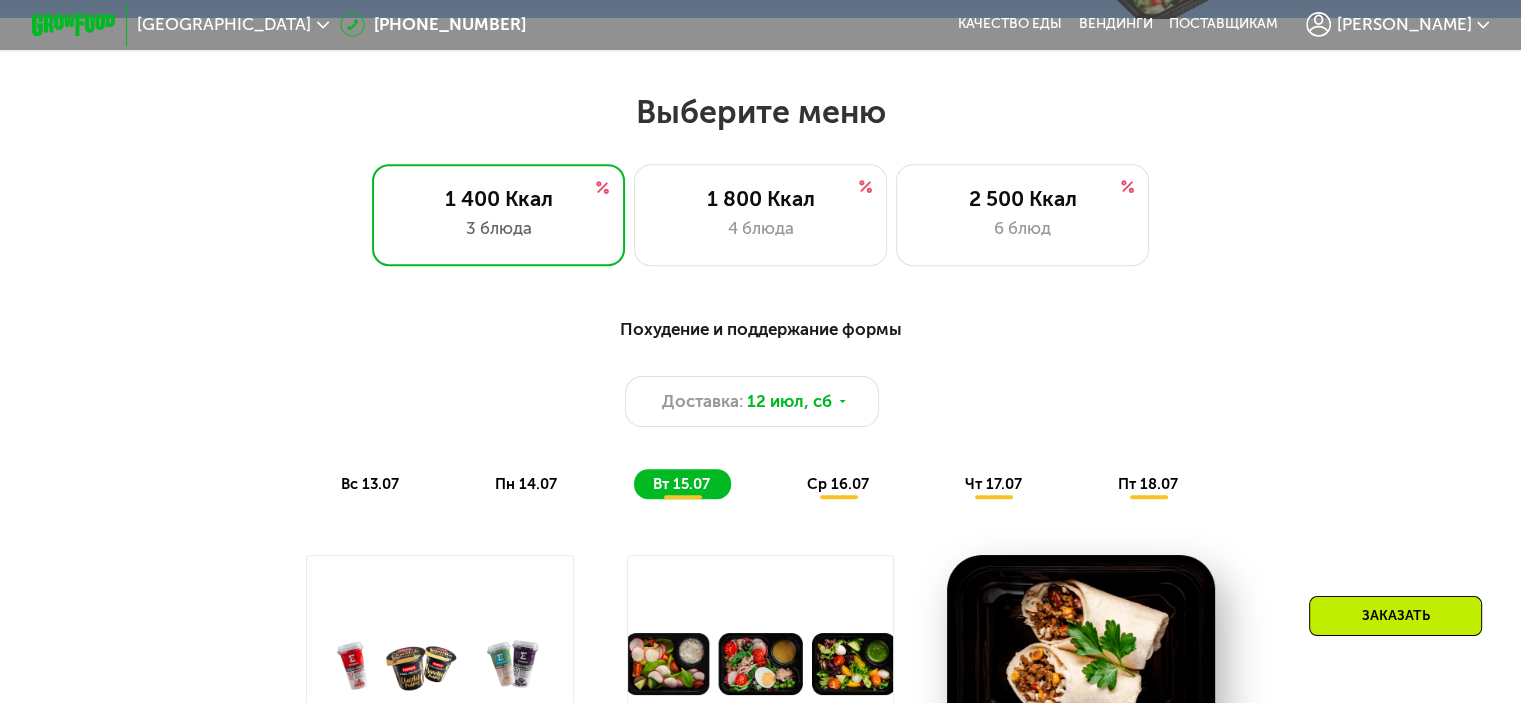 scroll, scrollTop: 900, scrollLeft: 0, axis: vertical 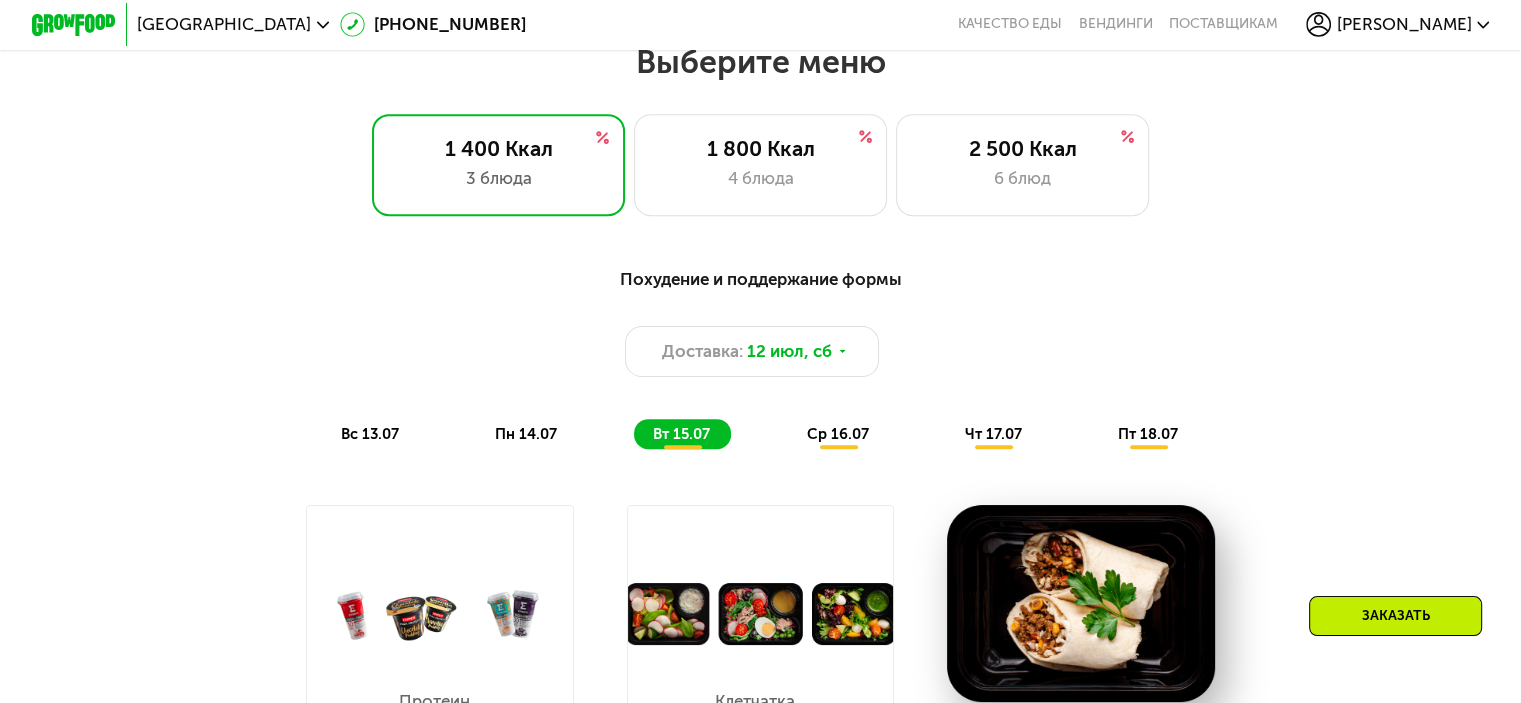 click on "[PERSON_NAME]" at bounding box center [1403, 24] 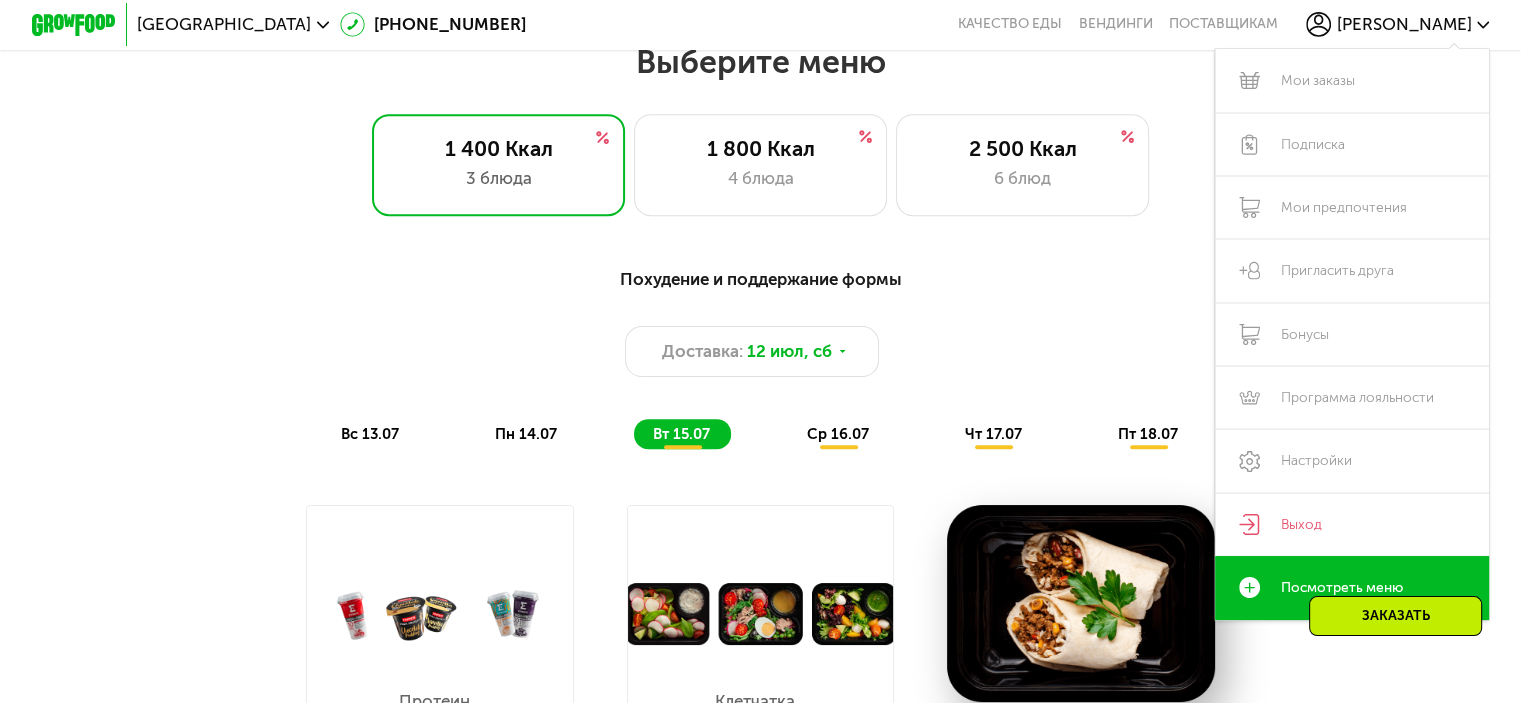 click on "Выберите меню" at bounding box center [761, 62] 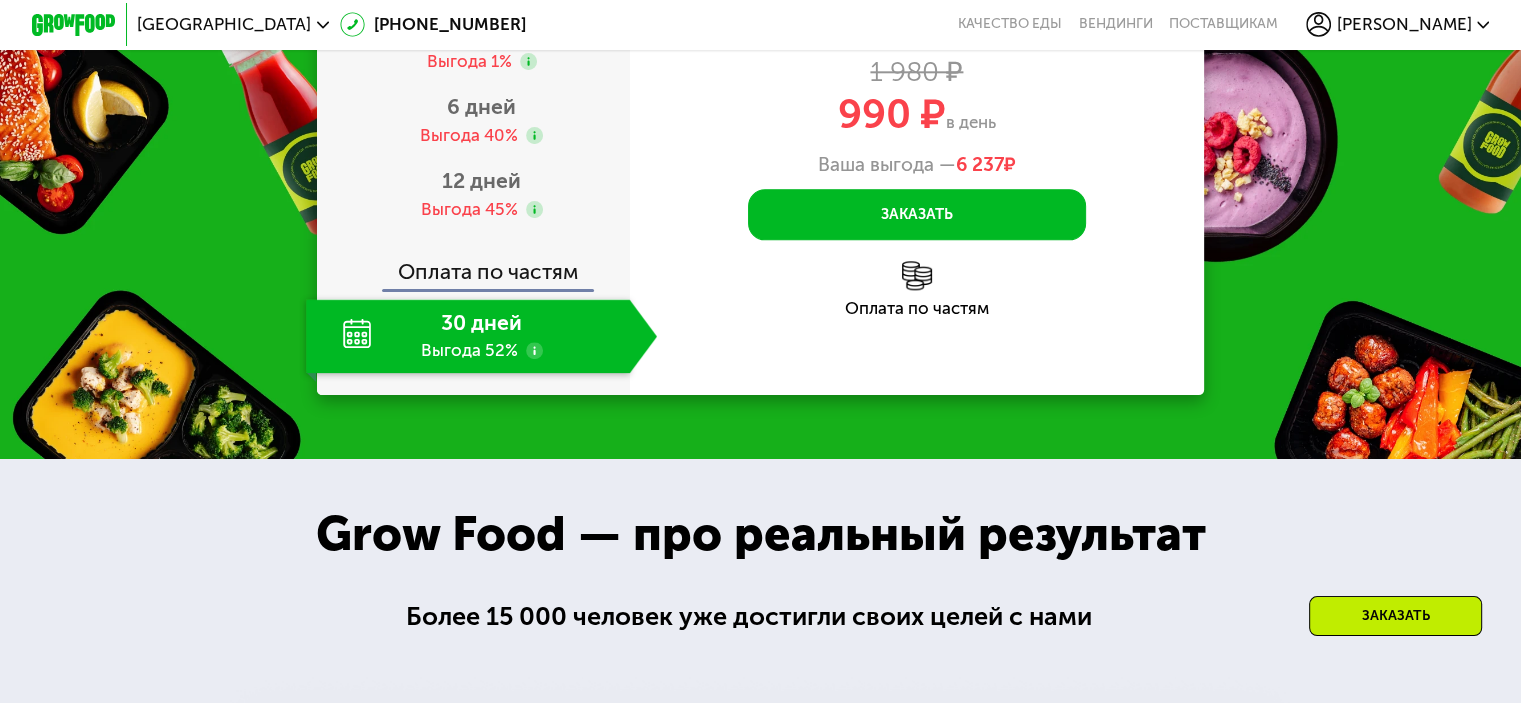 scroll, scrollTop: 2299, scrollLeft: 0, axis: vertical 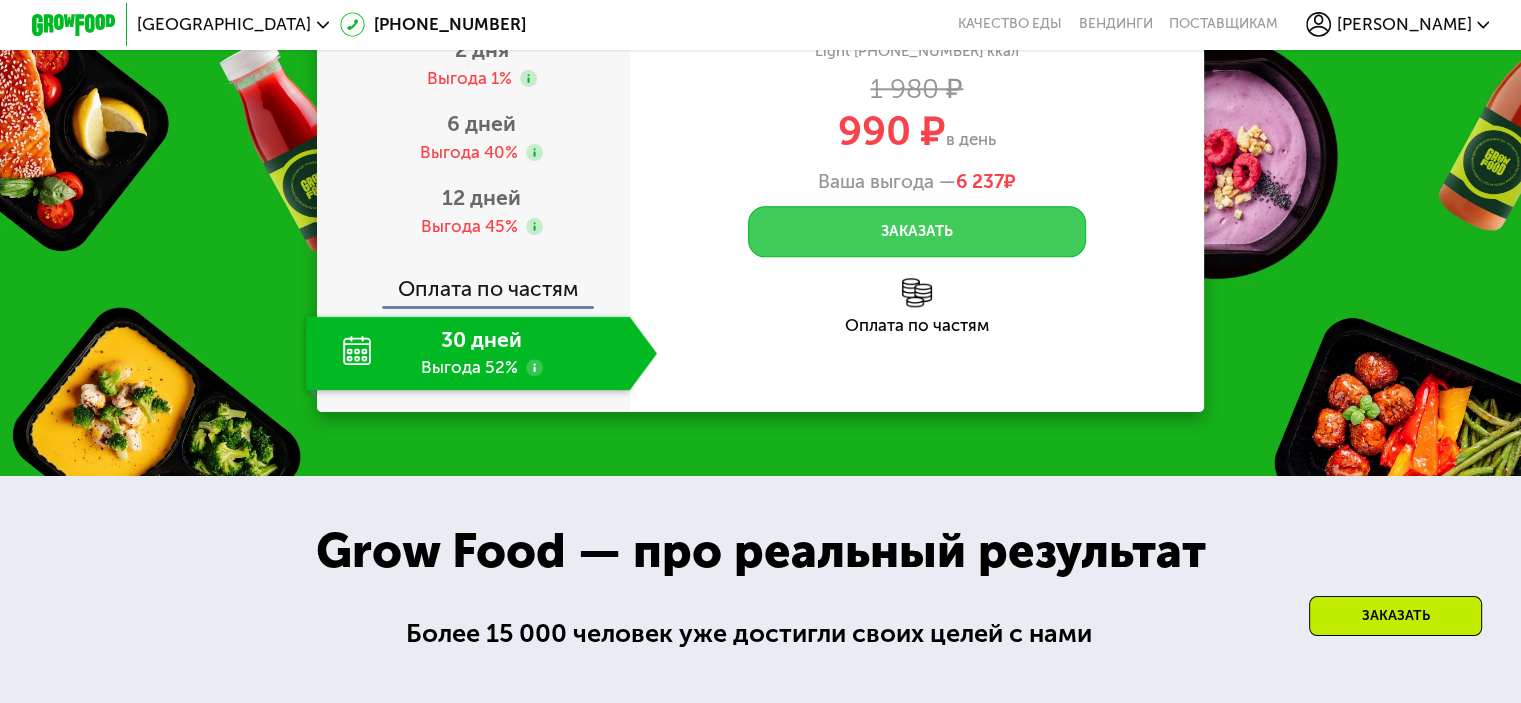 click on "Заказать" at bounding box center (917, 231) 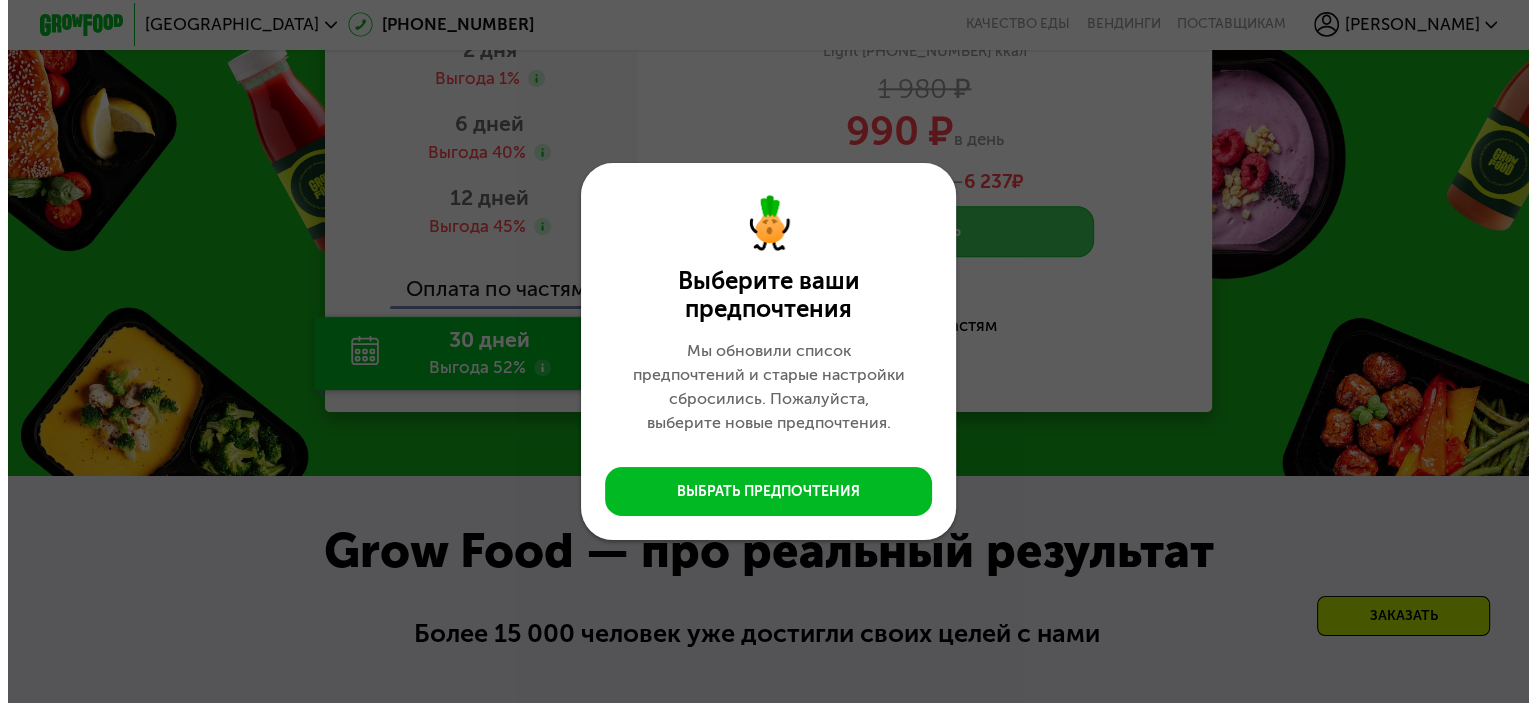 scroll, scrollTop: 0, scrollLeft: 0, axis: both 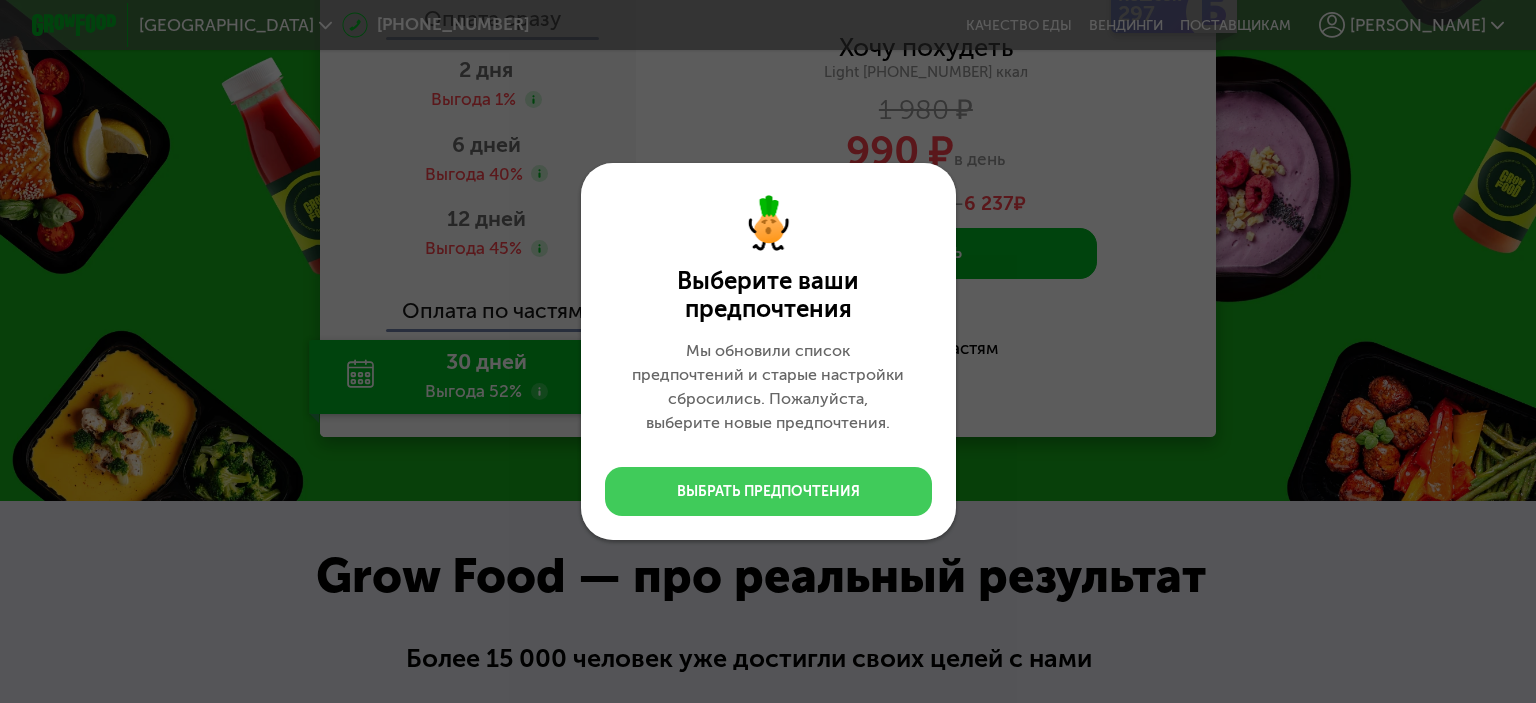click on "Выбрать предпочтения" at bounding box center (768, 492) 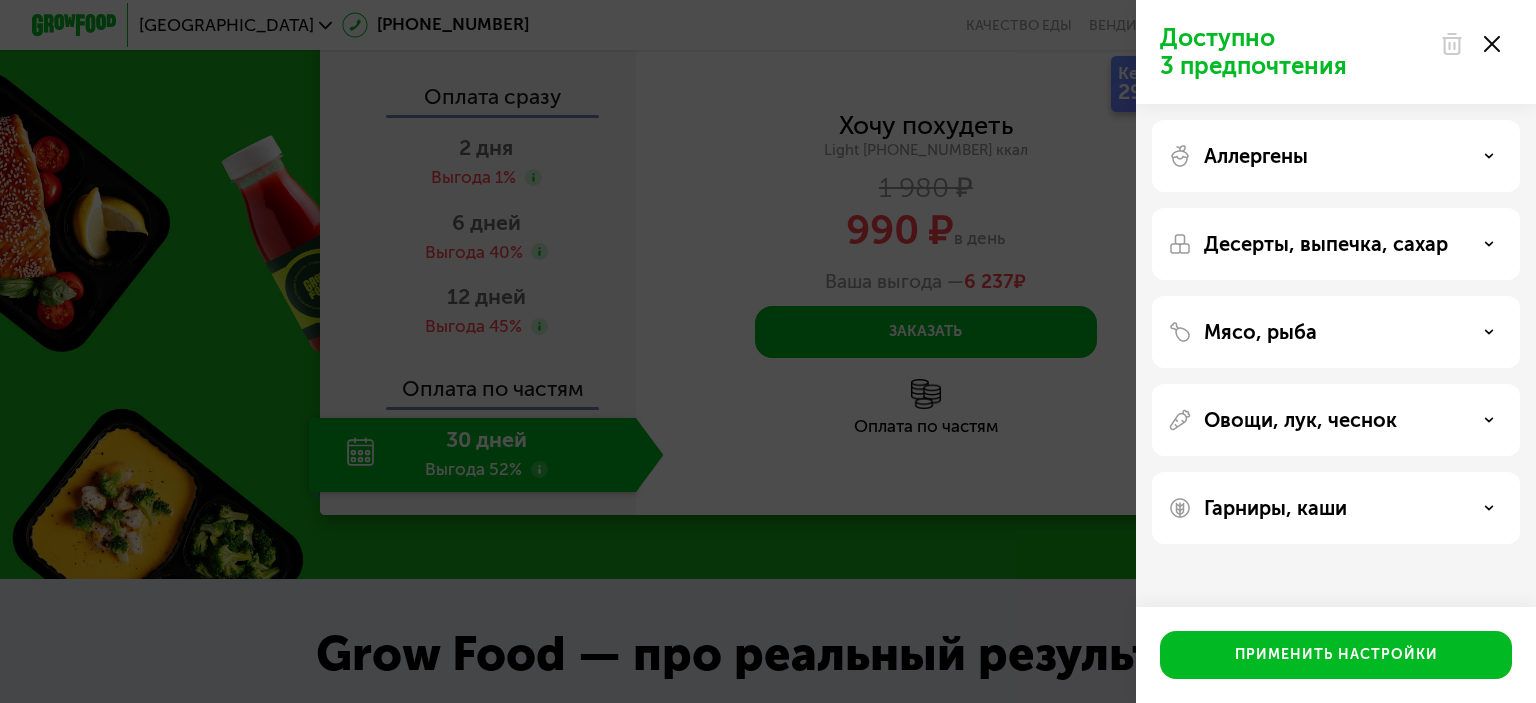 scroll, scrollTop: 2299, scrollLeft: 0, axis: vertical 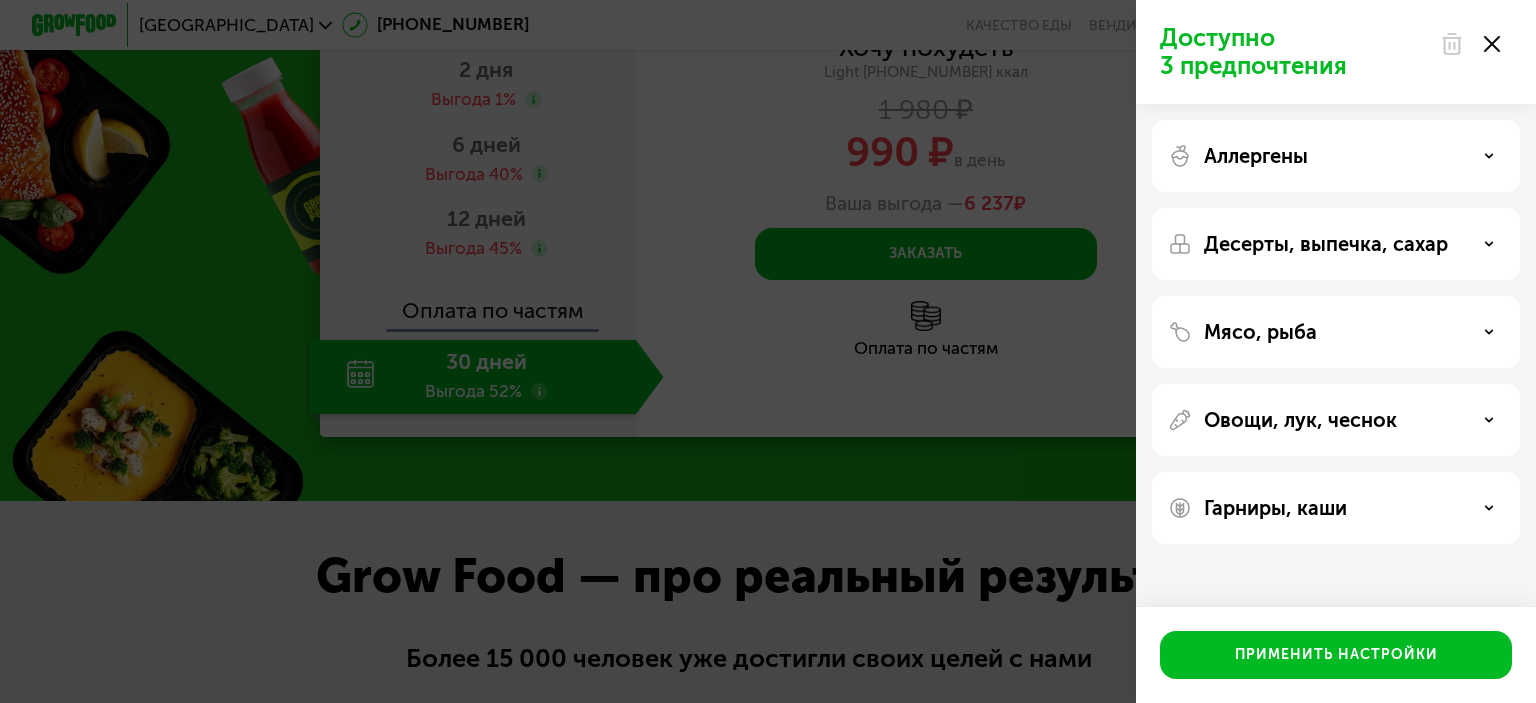 click on "Аллергены" at bounding box center [1336, 156] 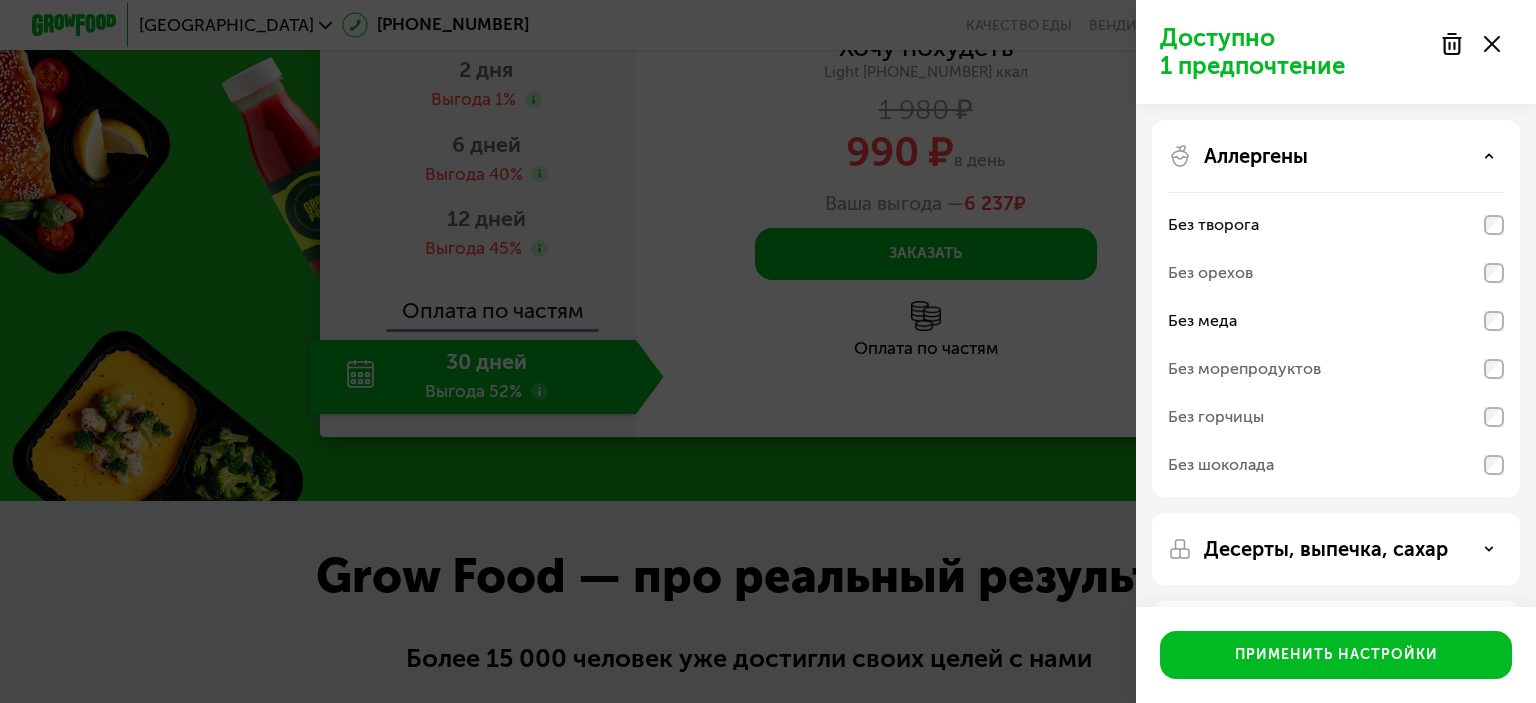 click 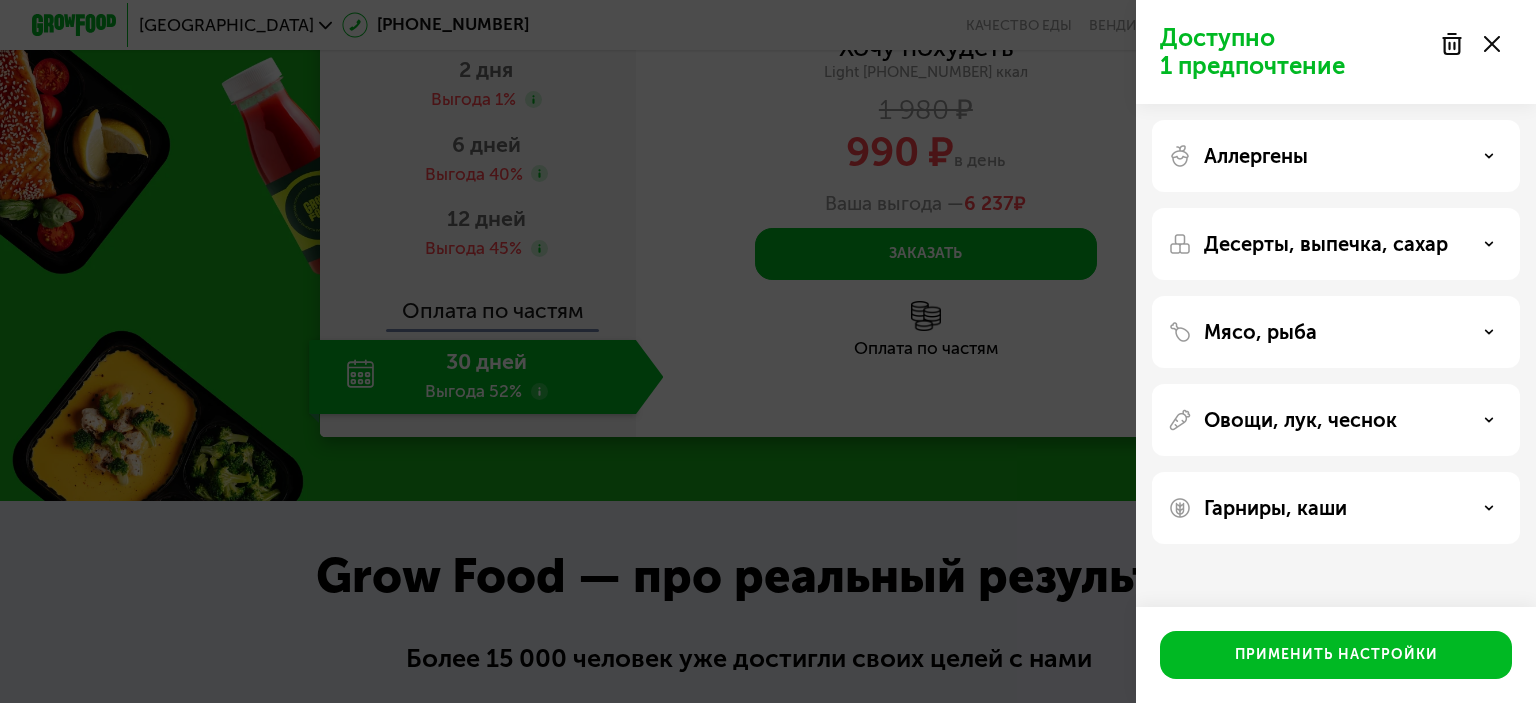 click 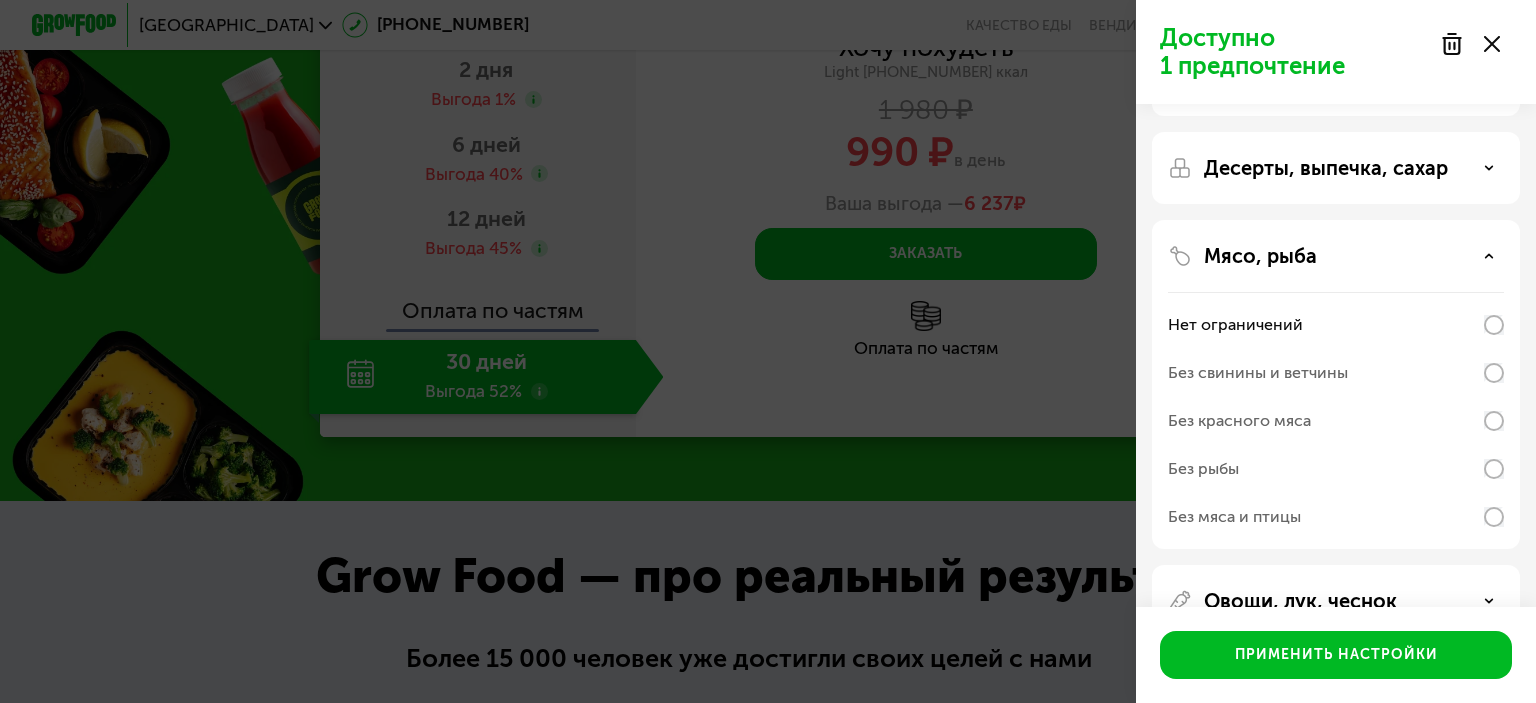 scroll, scrollTop: 80, scrollLeft: 0, axis: vertical 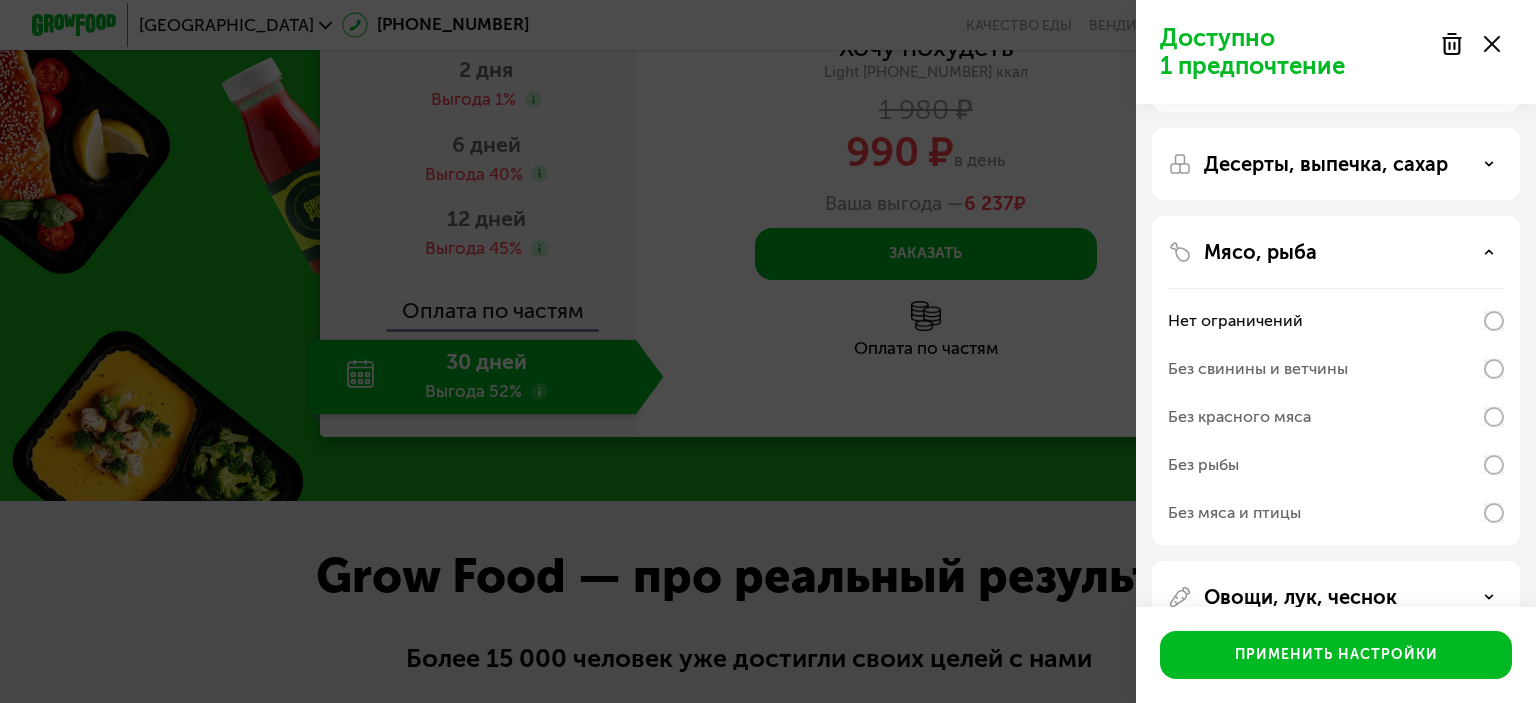 click on "Мясо, рыба" at bounding box center (1336, 252) 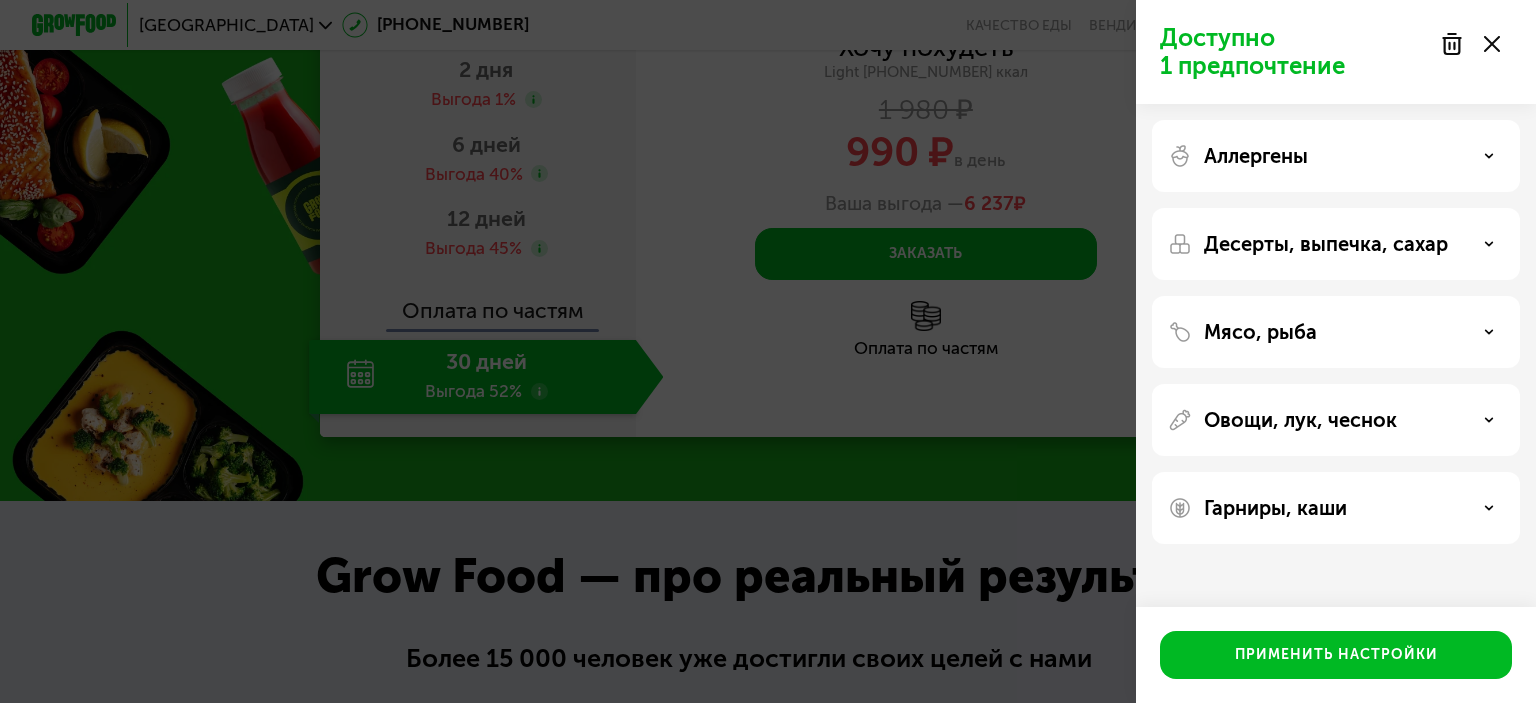 click 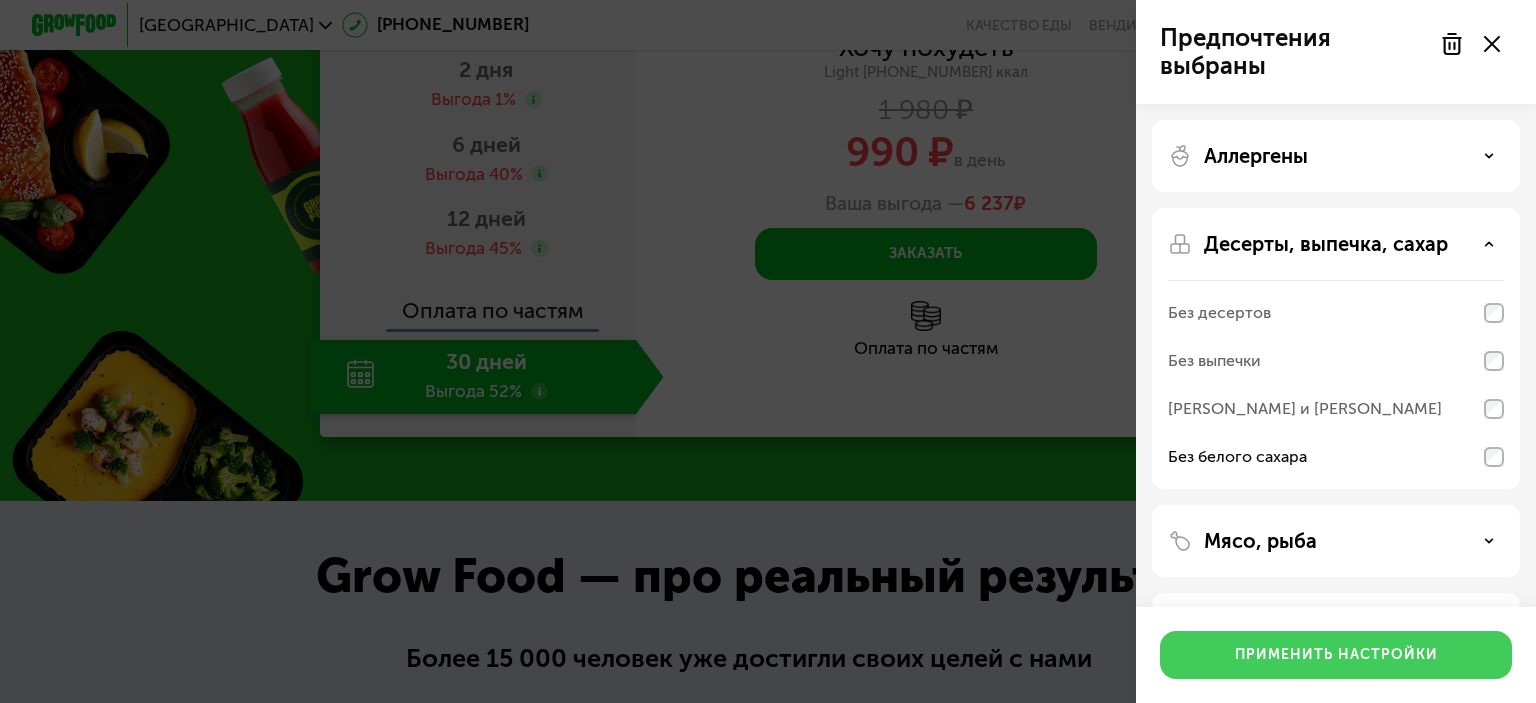 click on "Применить настройки" at bounding box center [1336, 655] 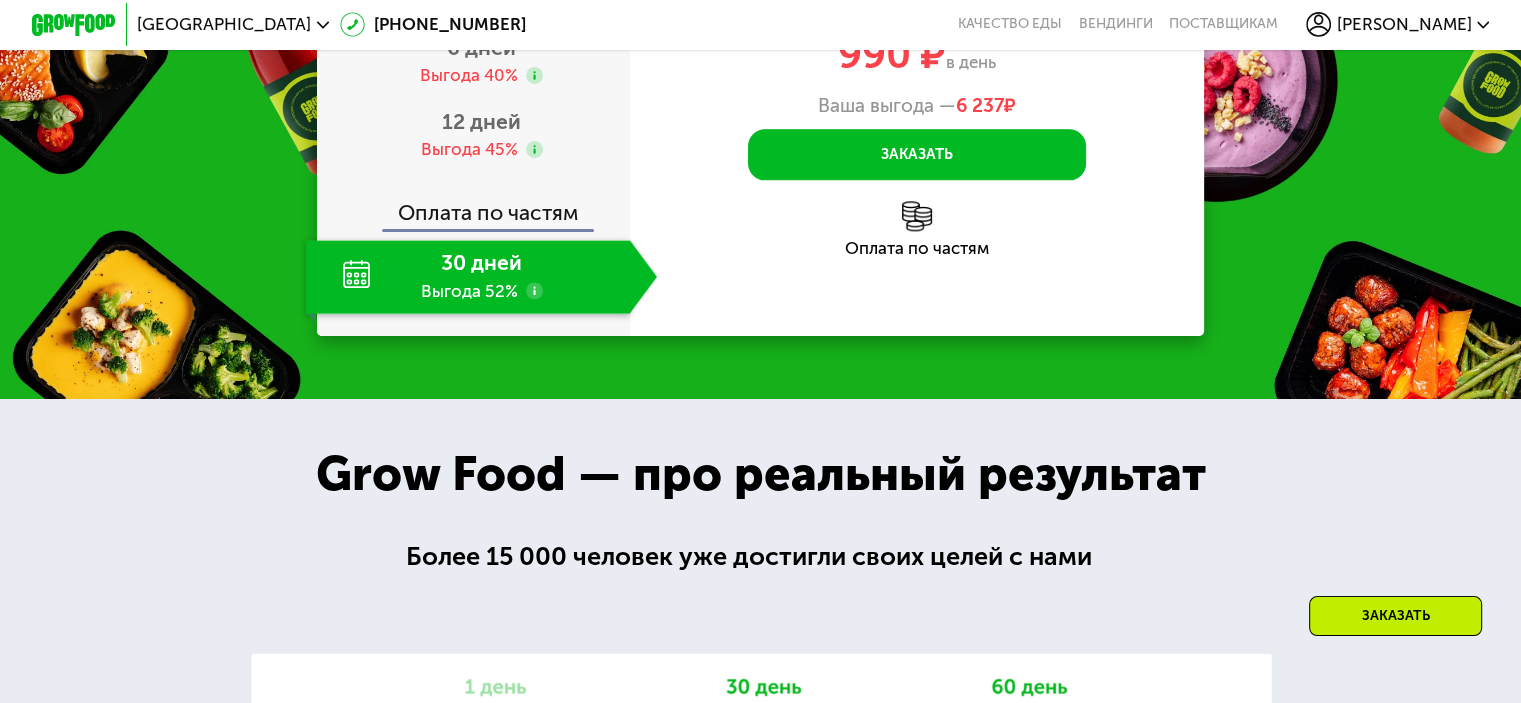 scroll, scrollTop: 2299, scrollLeft: 0, axis: vertical 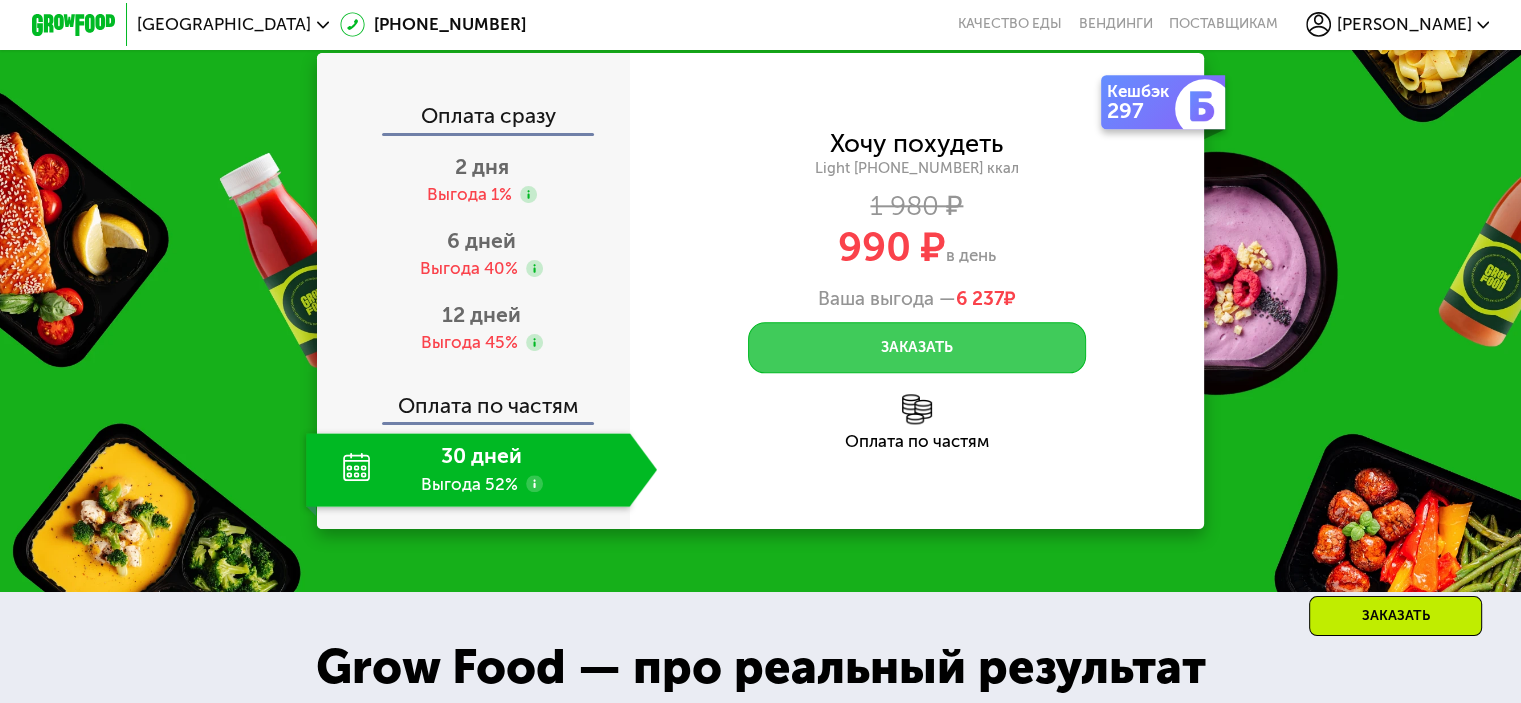 click on "Заказать" at bounding box center (917, 347) 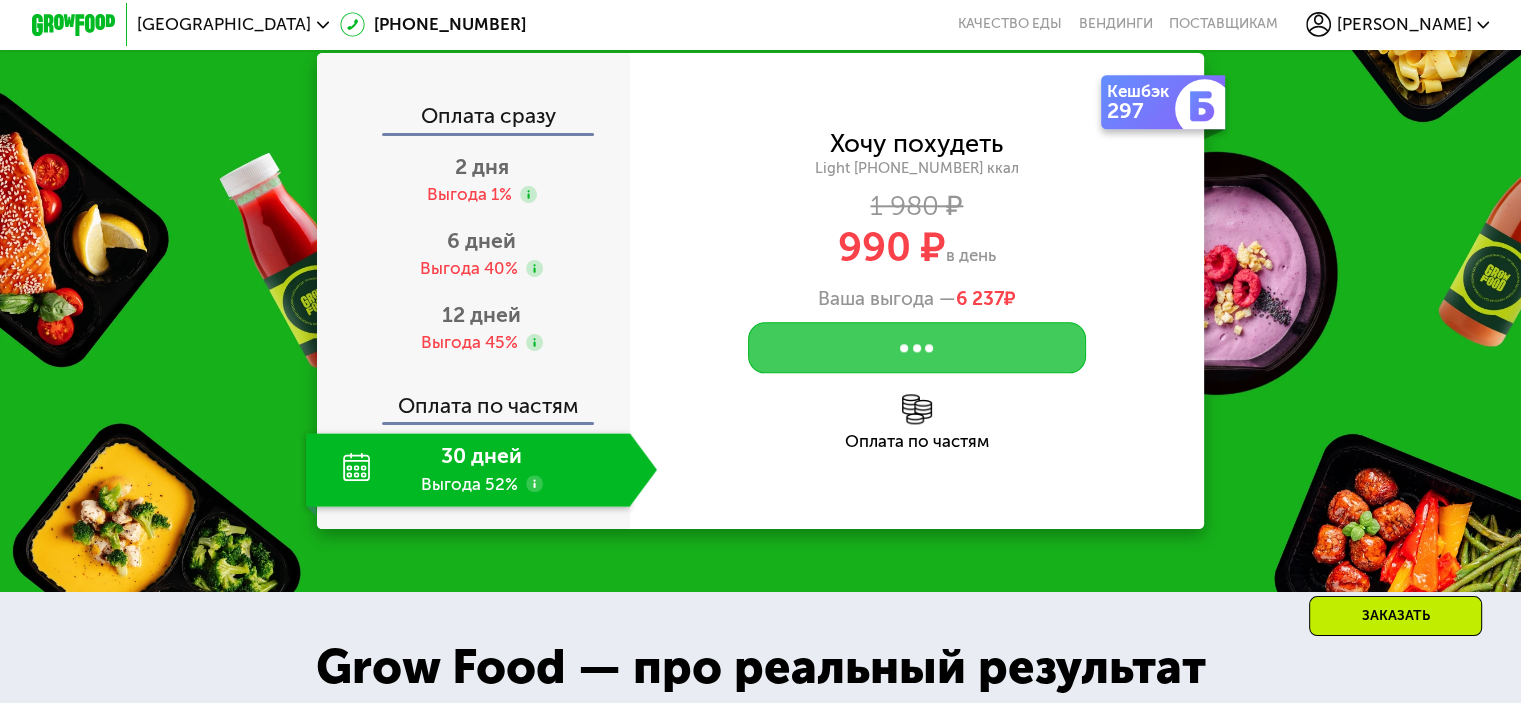 scroll, scrollTop: 0, scrollLeft: 0, axis: both 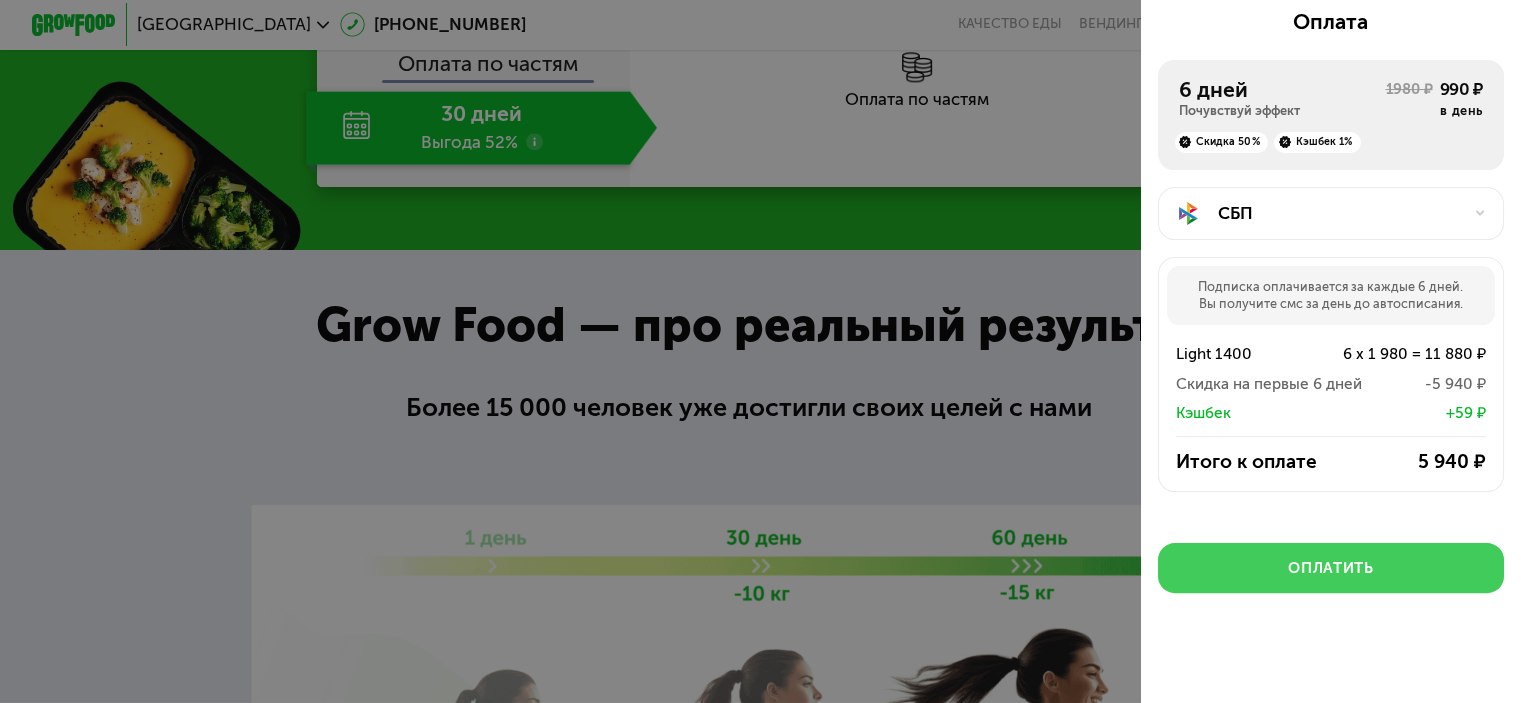 click on "Оплатить" at bounding box center (1330, 568) 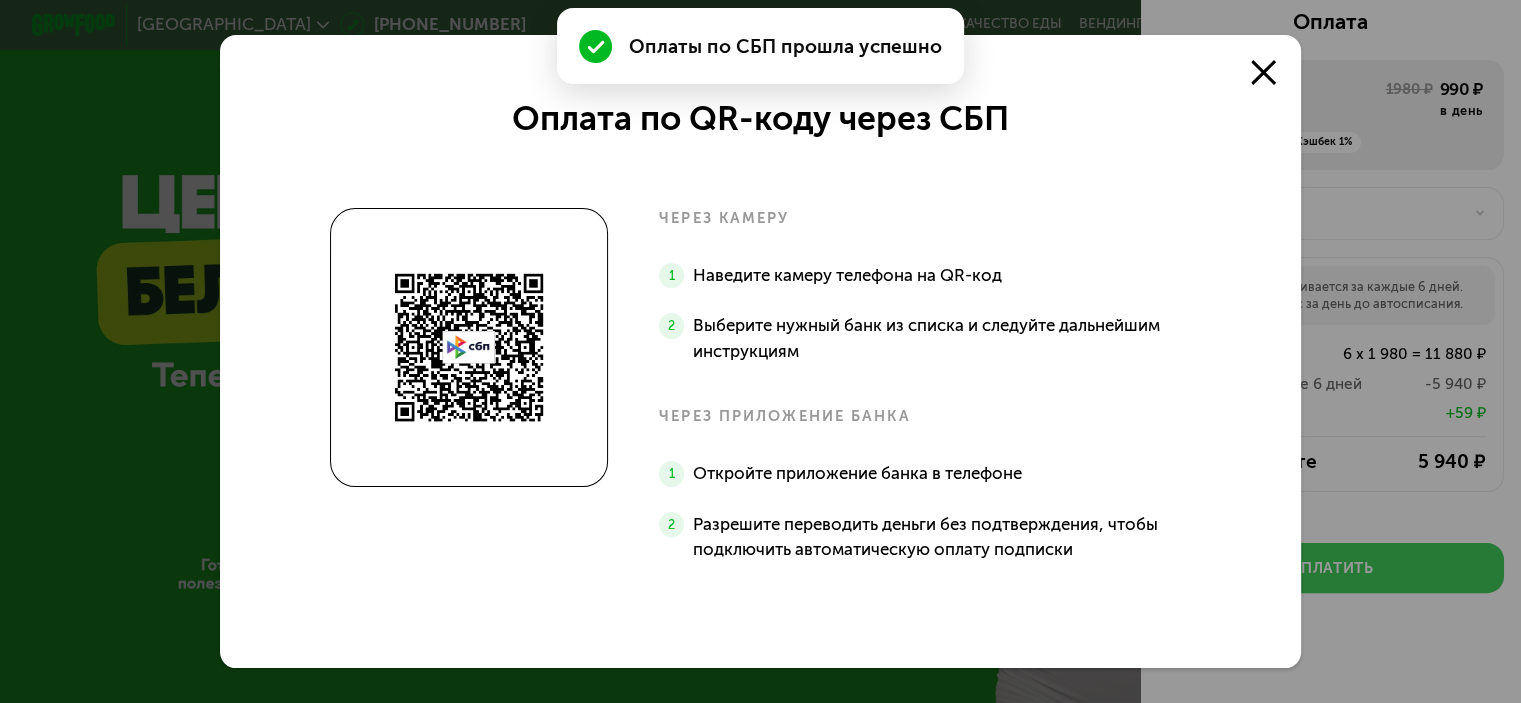 scroll, scrollTop: 12, scrollLeft: 0, axis: vertical 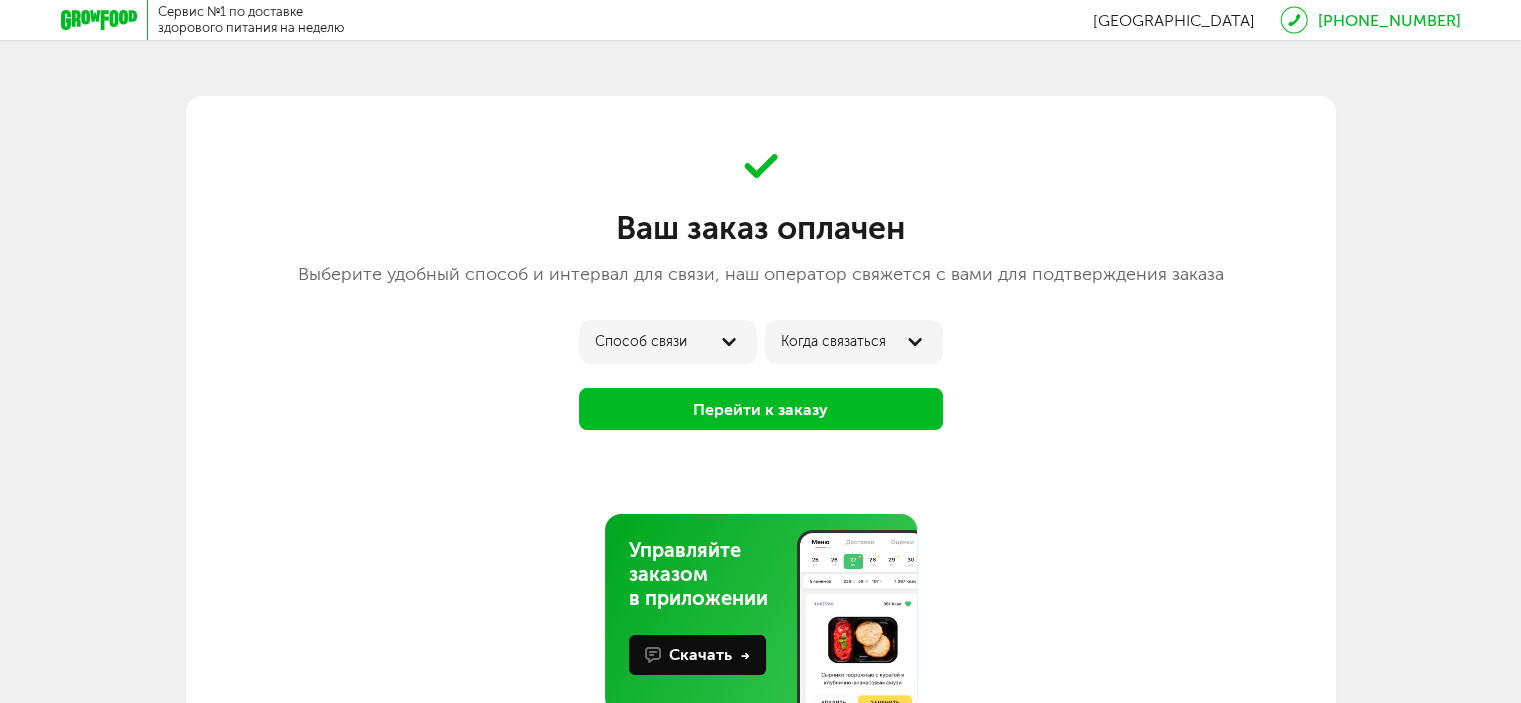 click 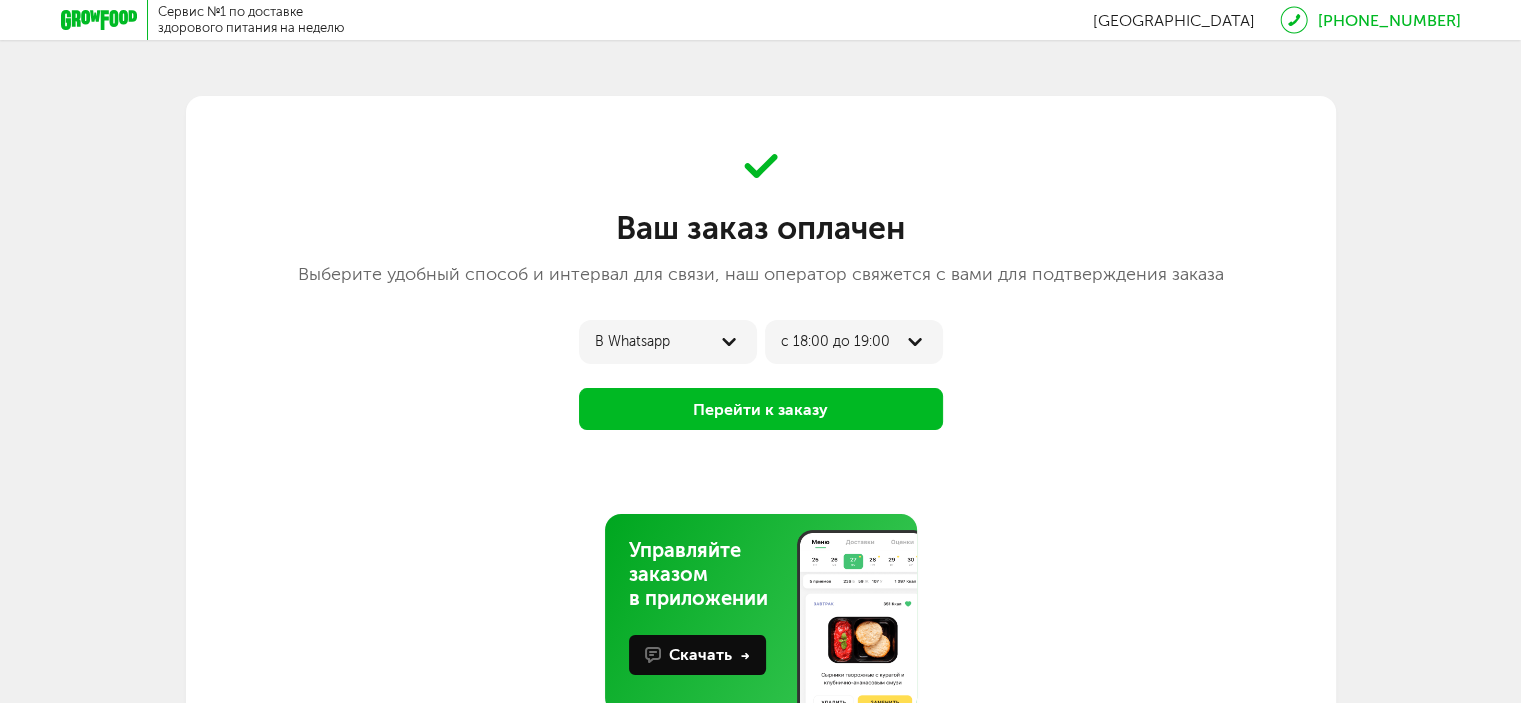 click on "Перейти к заказу" at bounding box center (761, 409) 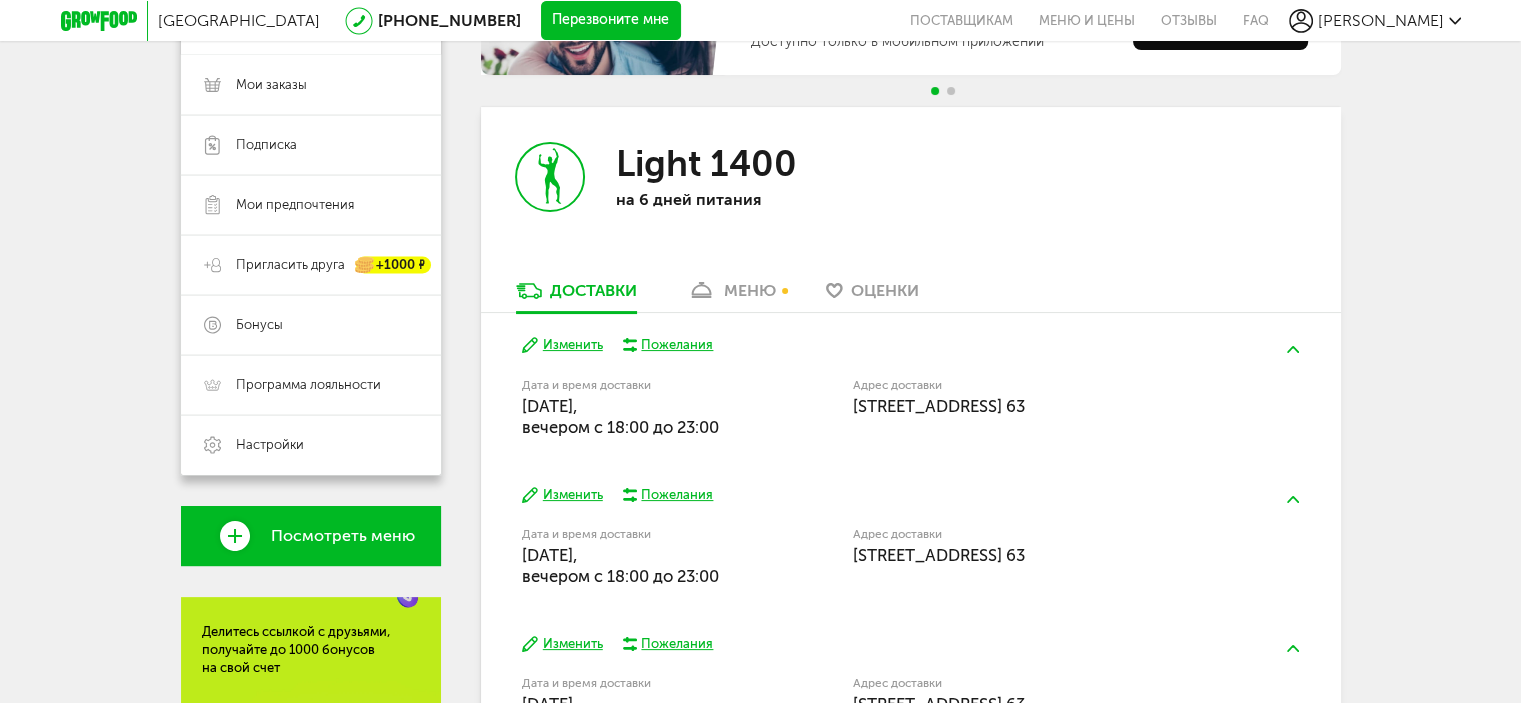 scroll, scrollTop: 199, scrollLeft: 0, axis: vertical 